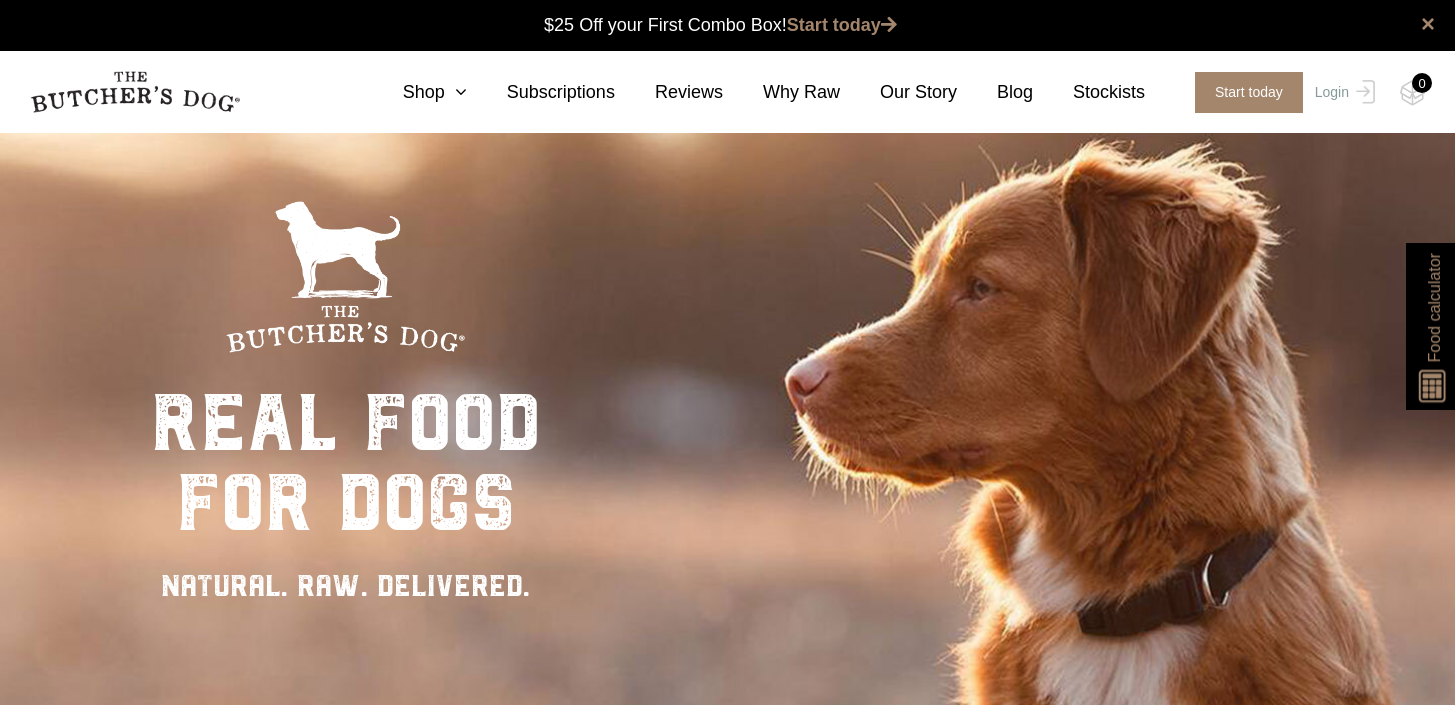 scroll, scrollTop: 0, scrollLeft: 0, axis: both 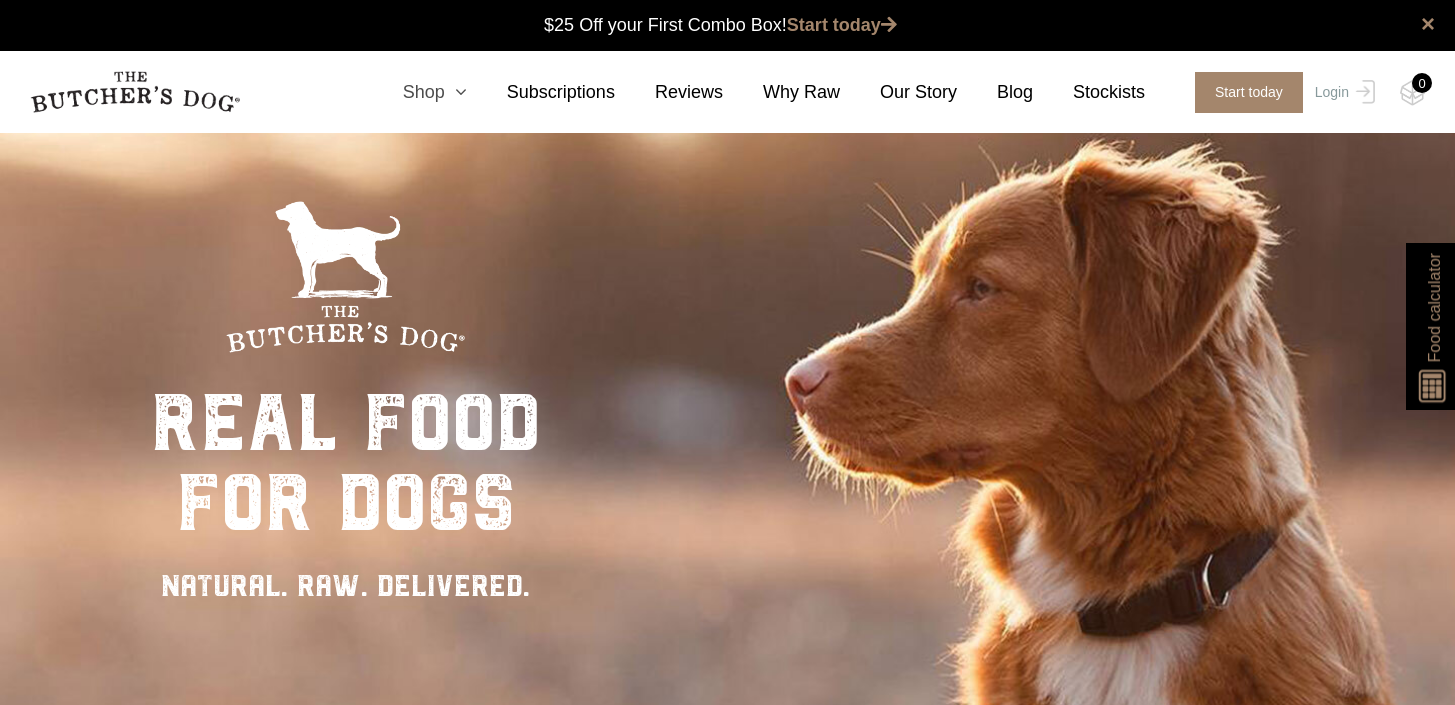 click on "Shop" at bounding box center [415, 92] 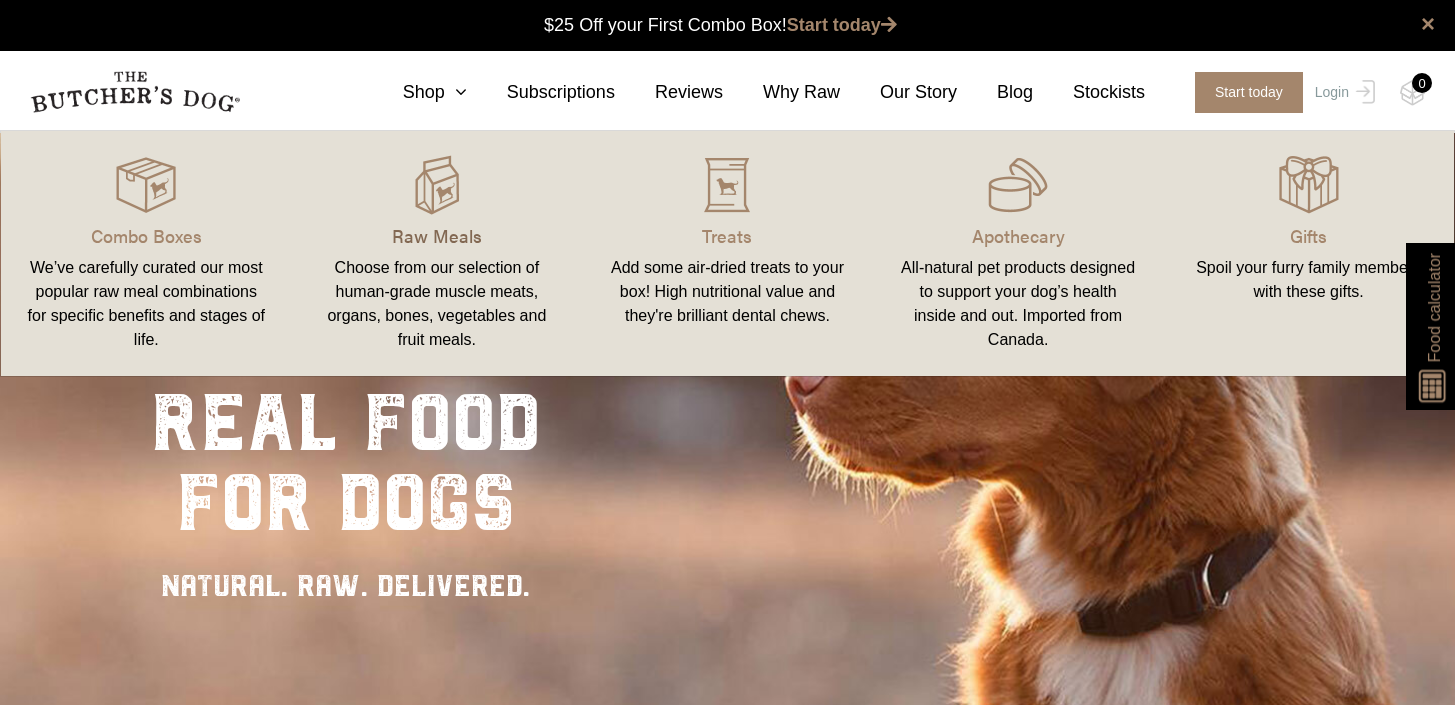 click on "Raw Meals" at bounding box center (437, 235) 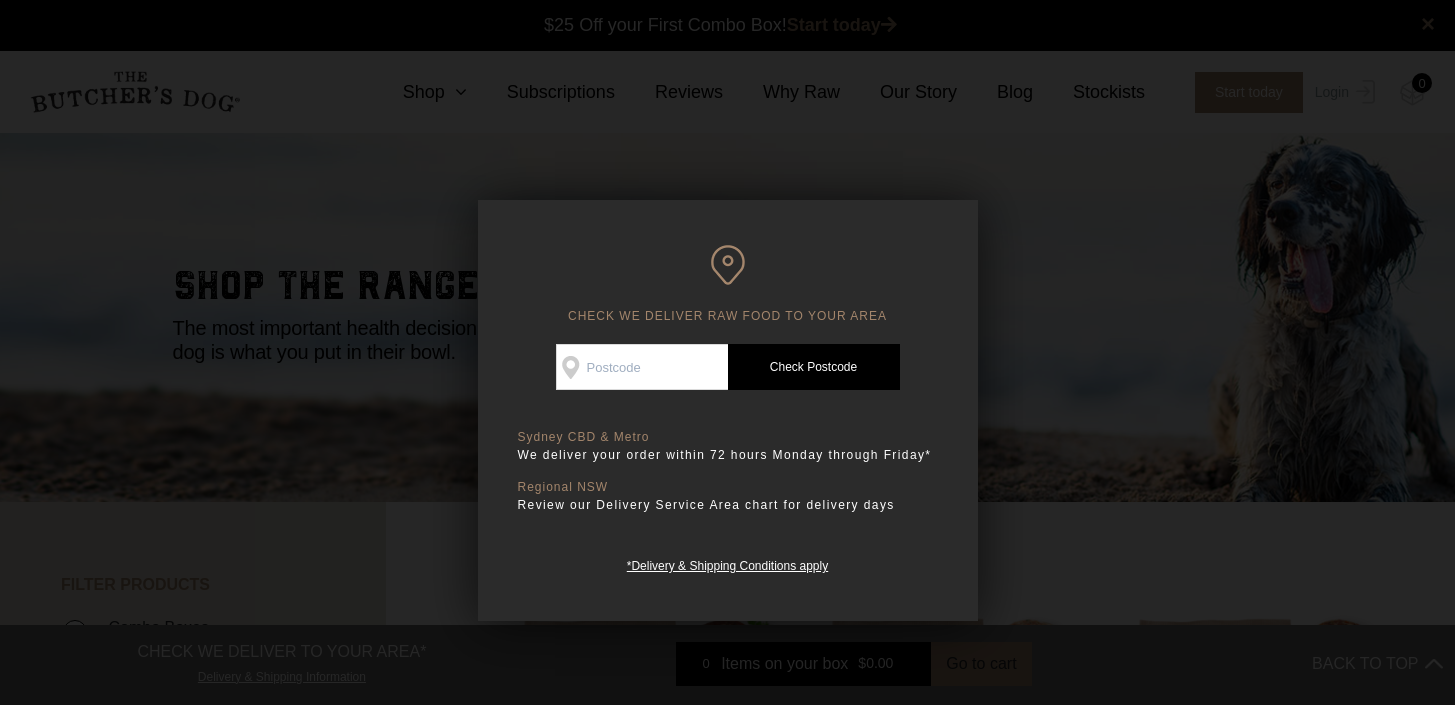 scroll, scrollTop: 0, scrollLeft: 0, axis: both 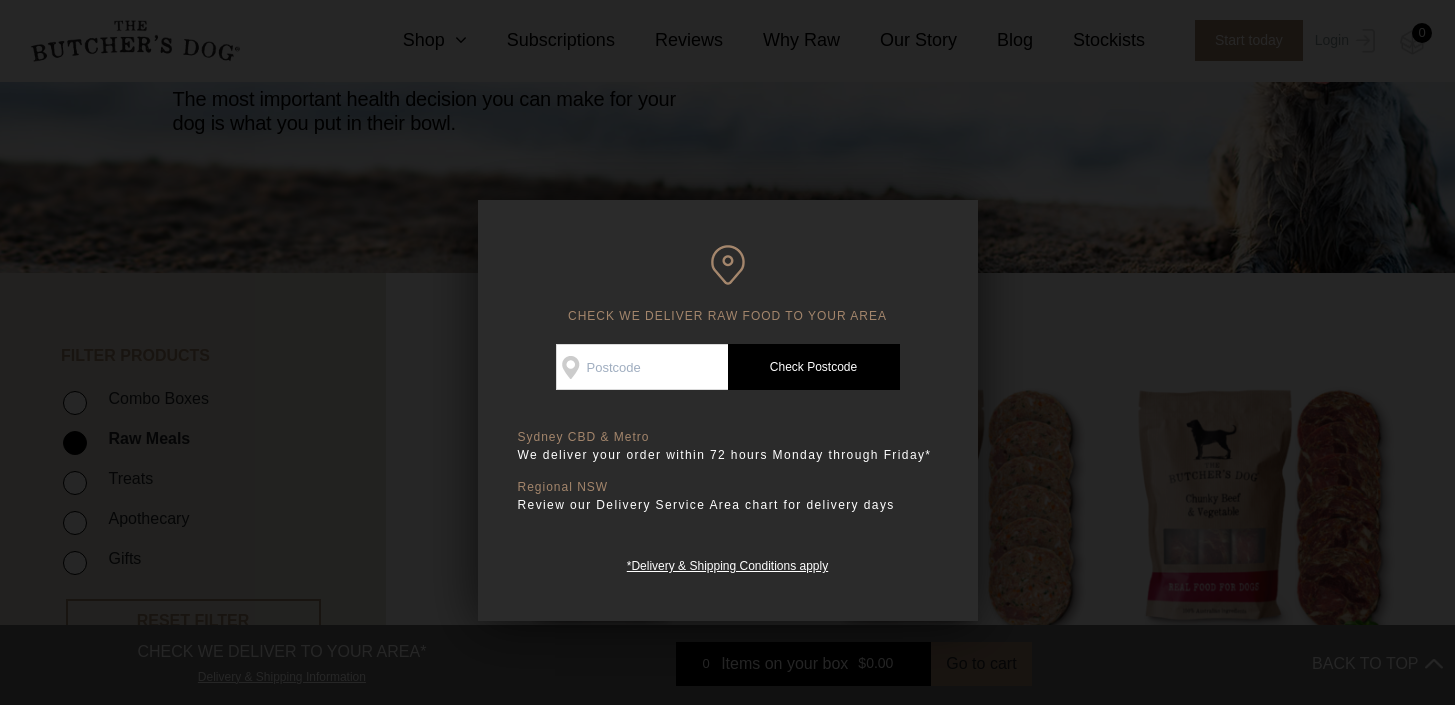 click on "Check Availability At" at bounding box center (642, 367) 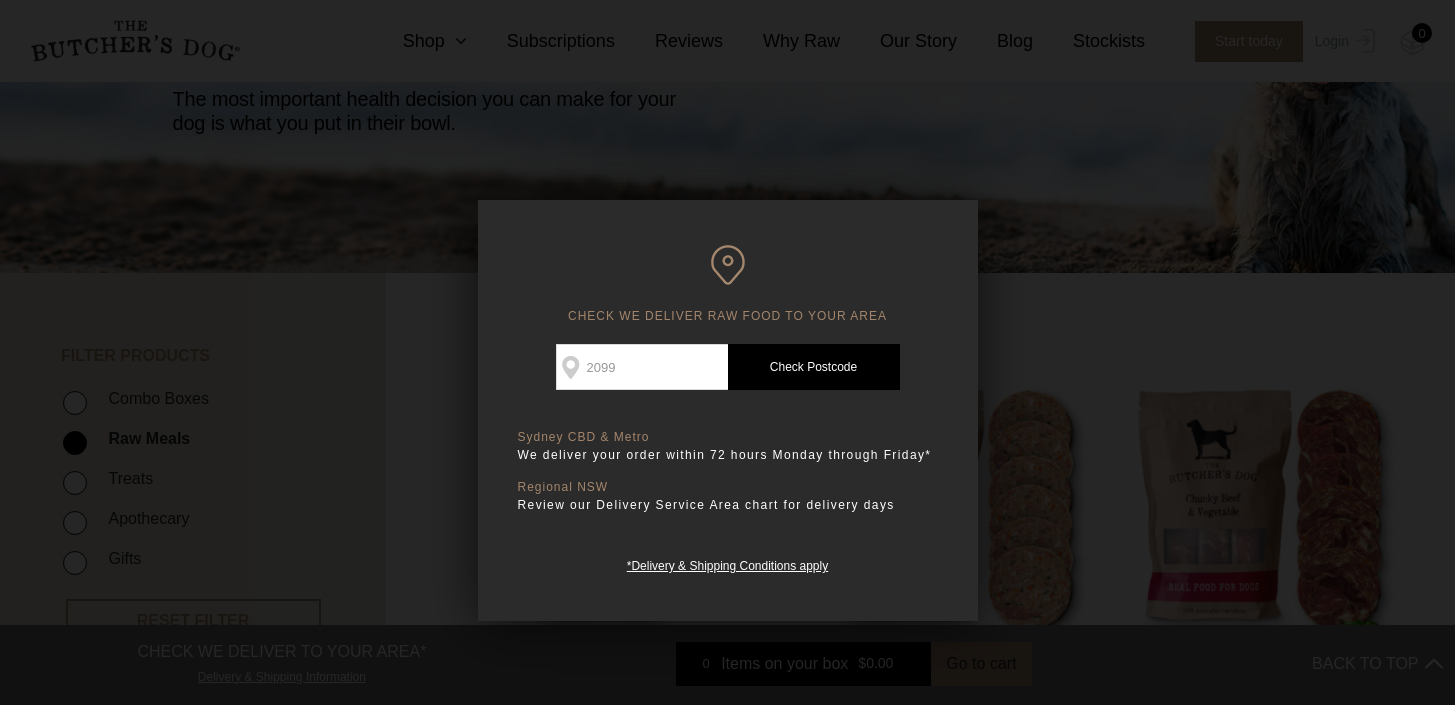 type on "2099" 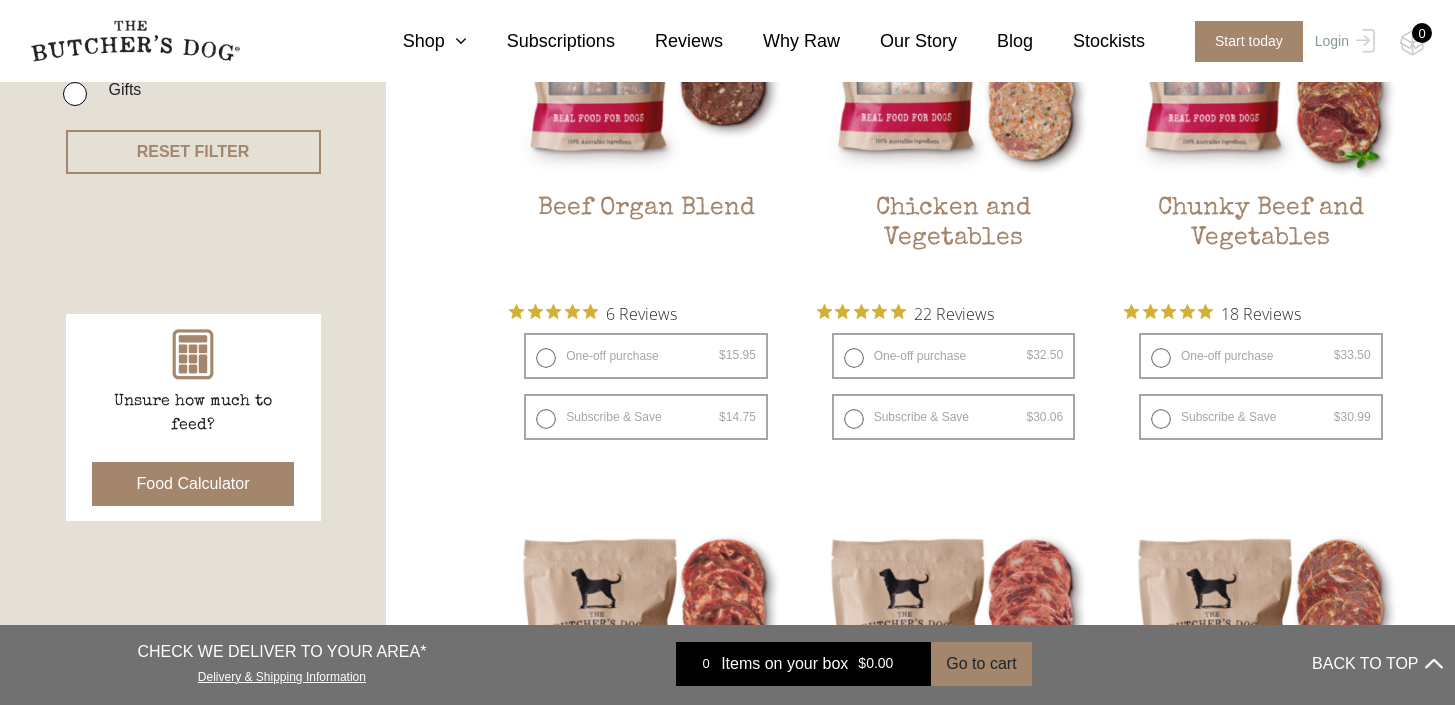 scroll, scrollTop: 703, scrollLeft: 0, axis: vertical 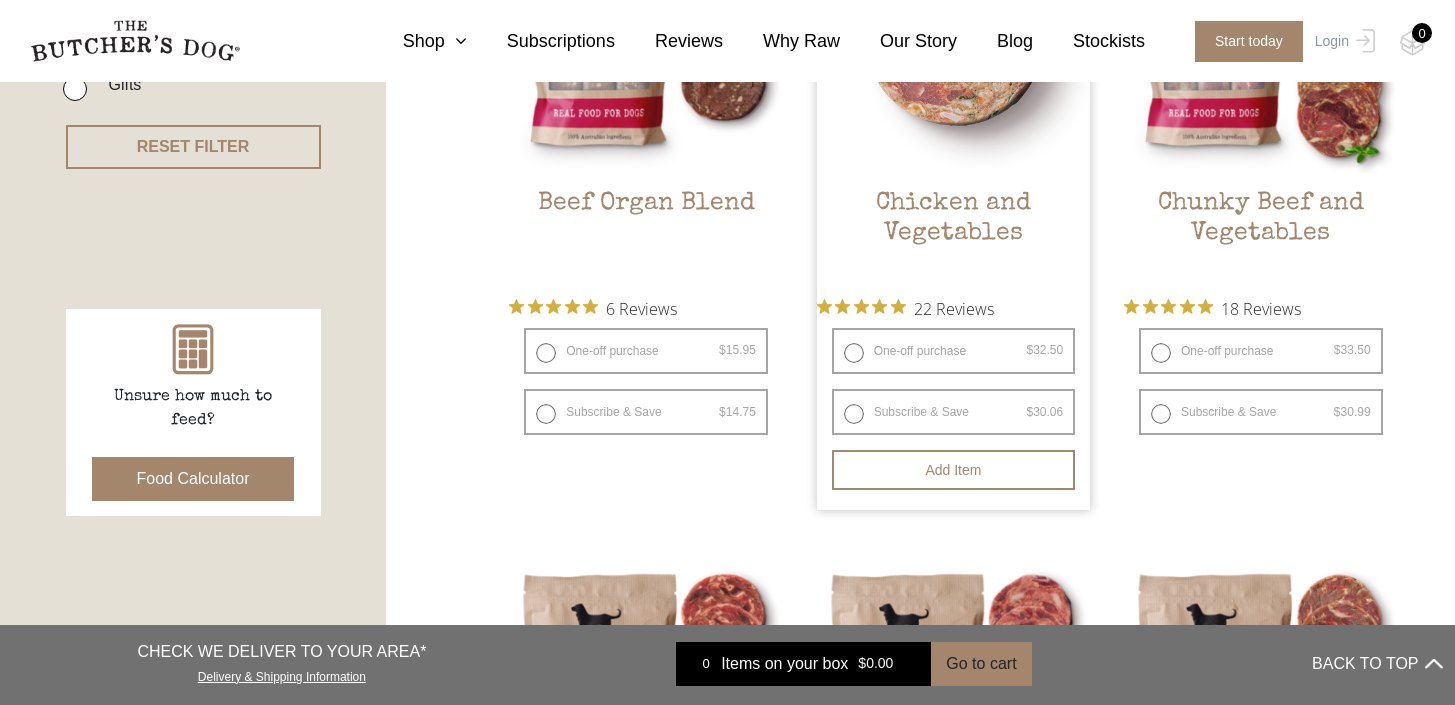 click on "One-off purchase  $ 32.50   —  or subscribe and save    7.5%" at bounding box center (954, 351) 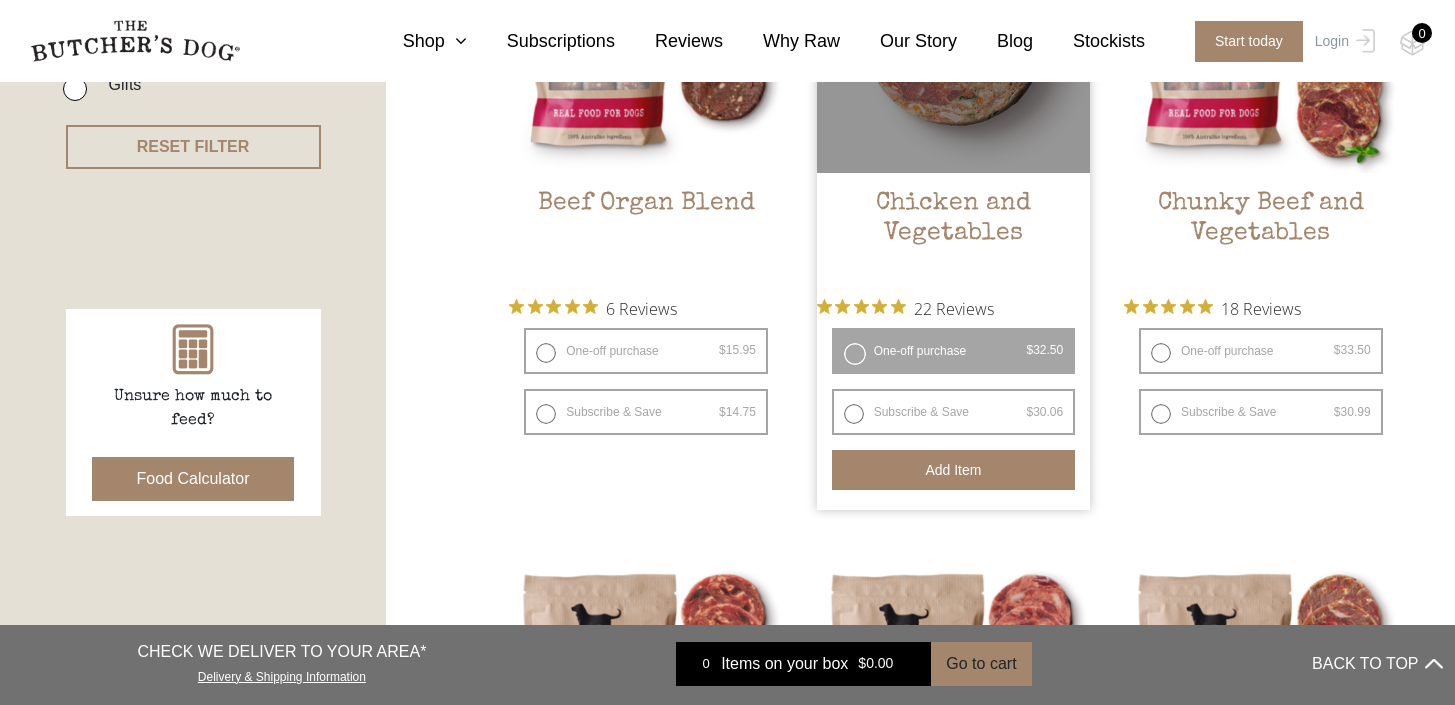 click on "Add item" at bounding box center (954, 470) 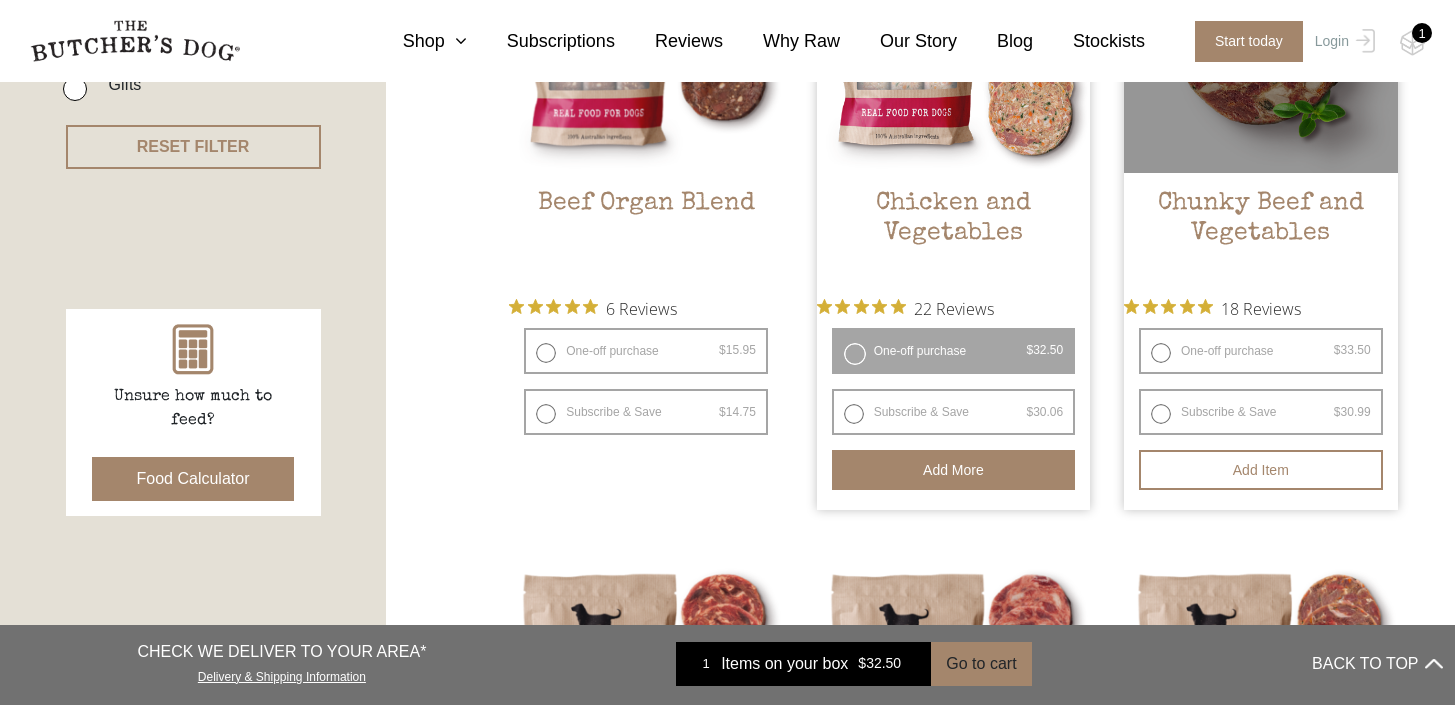 click on "One-off purchase  $ 33.50   —  or subscribe and save    7.5%" at bounding box center [1261, 351] 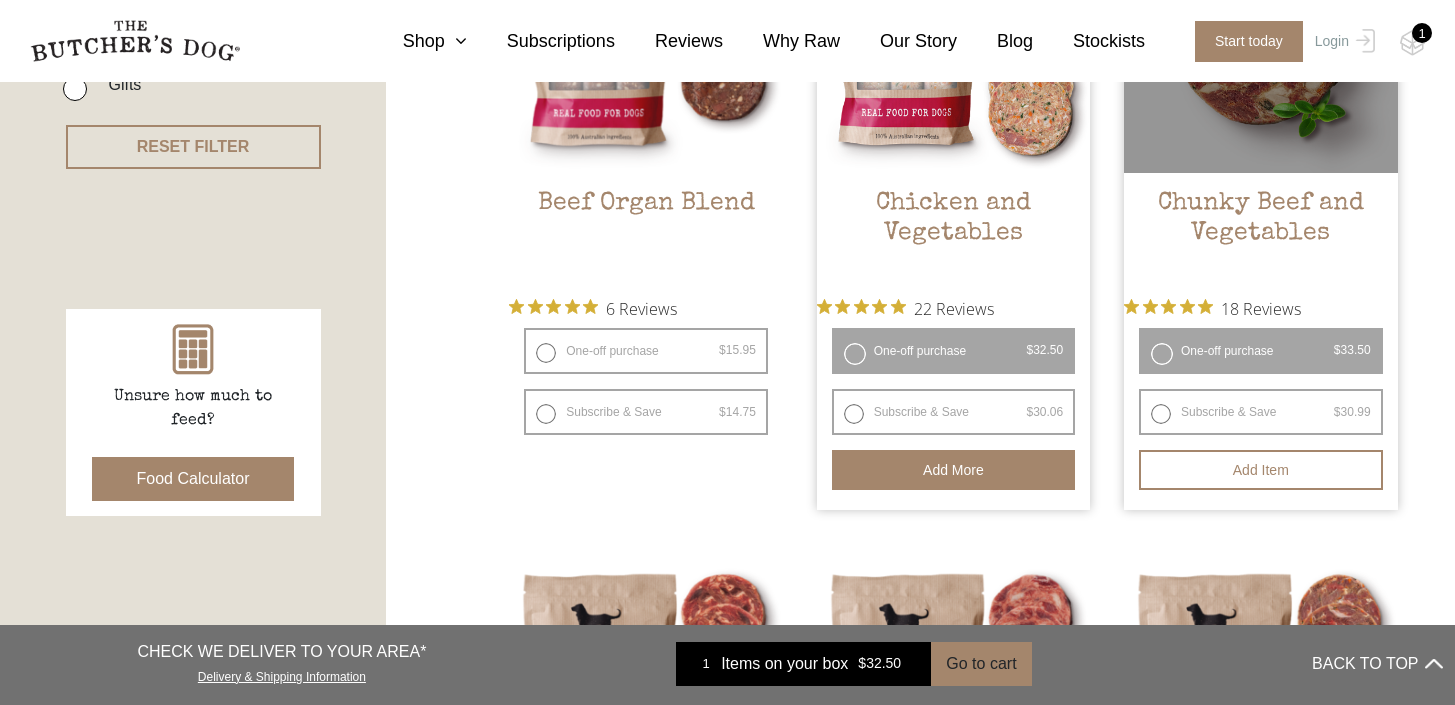 radio on "false" 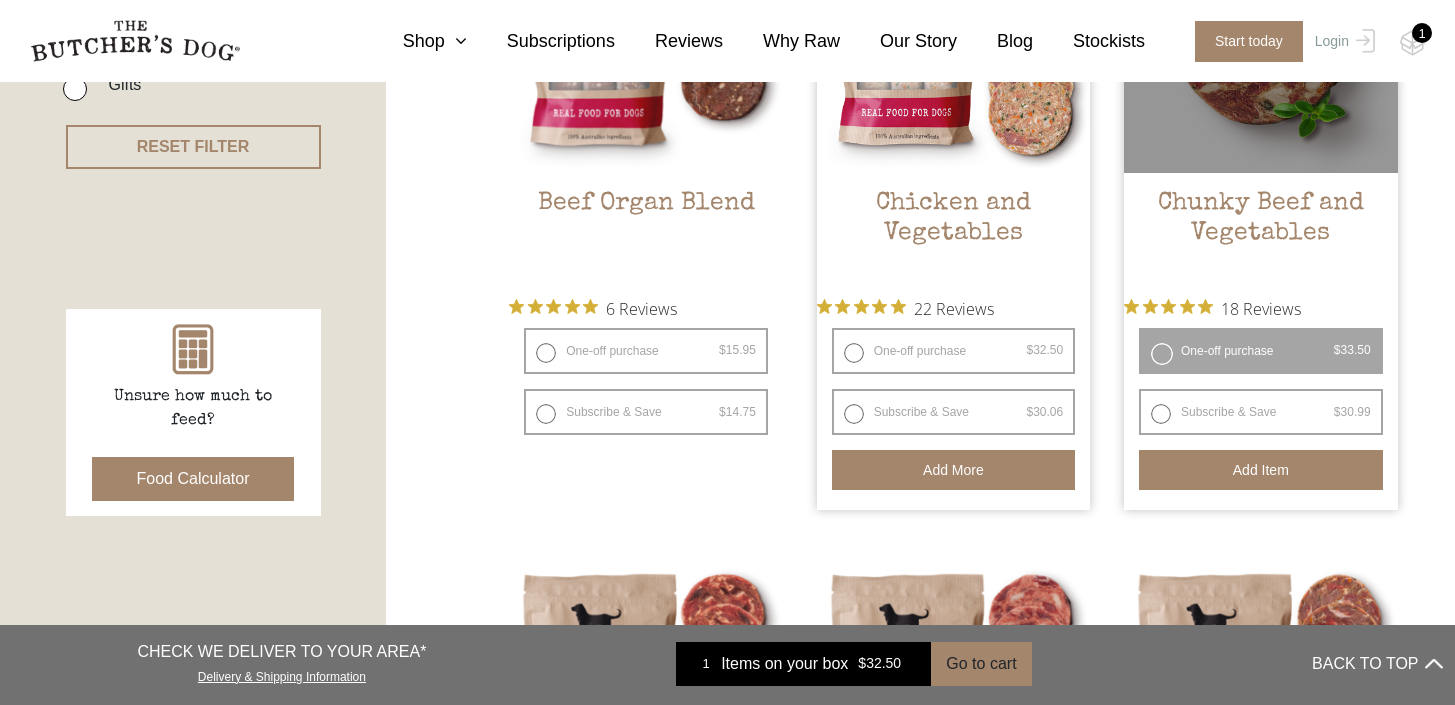 click on "Add item" at bounding box center (1261, 470) 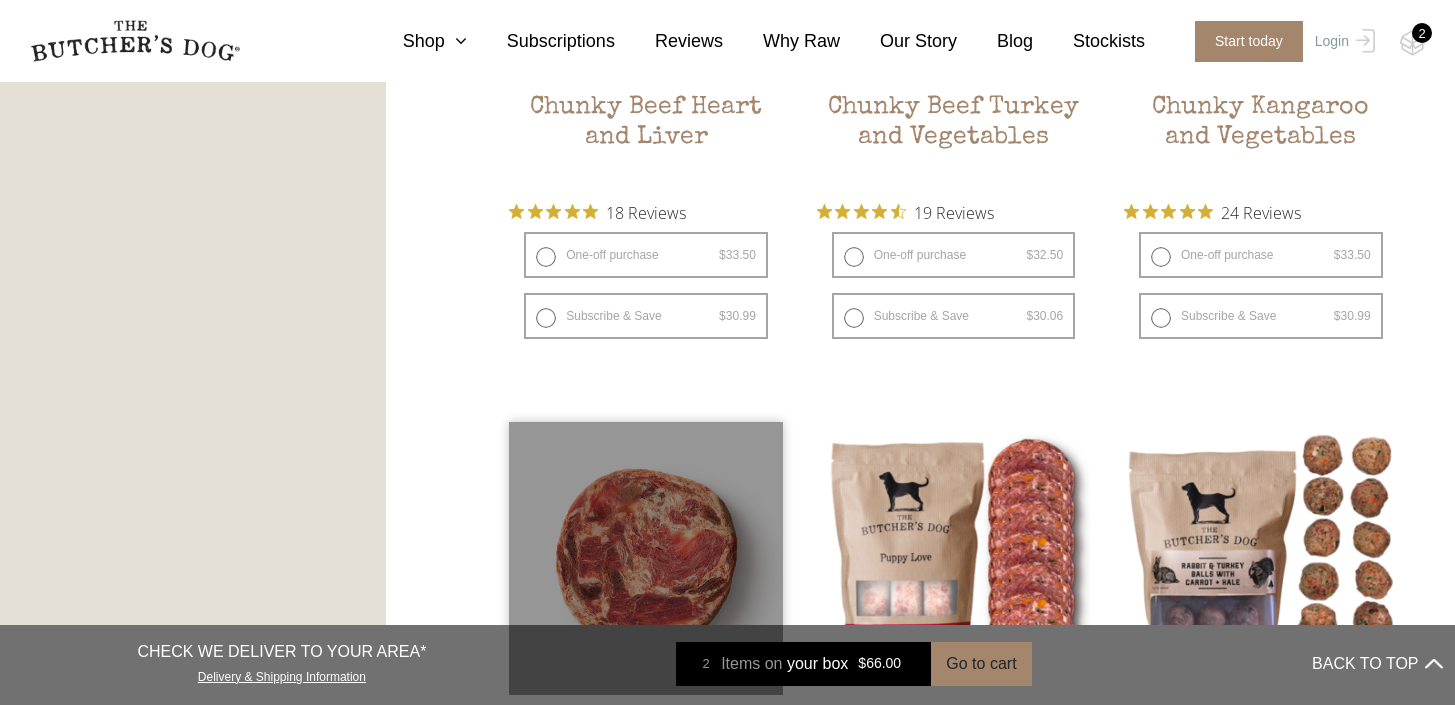 scroll, scrollTop: 1462, scrollLeft: 0, axis: vertical 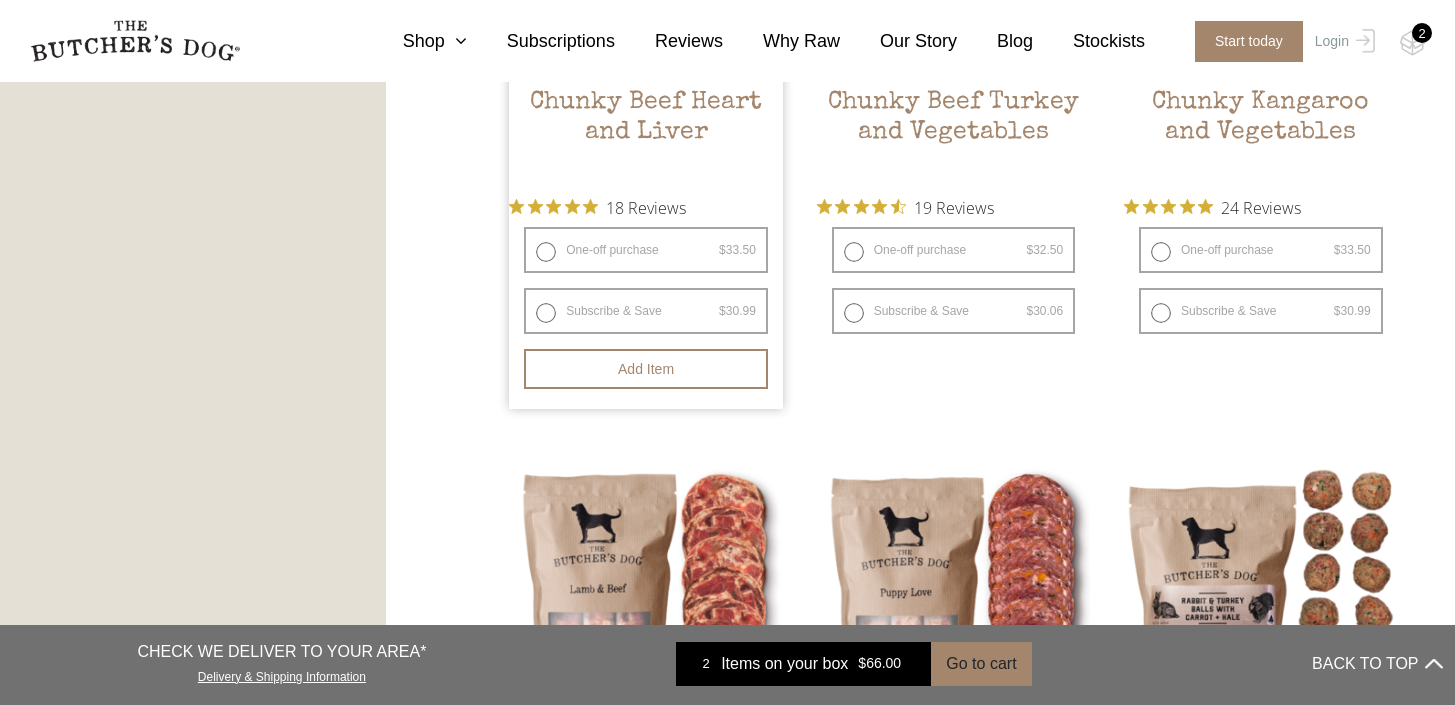 click on "One-off purchase  $ 33.50   —  or subscribe and save    7.5%" at bounding box center (646, 250) 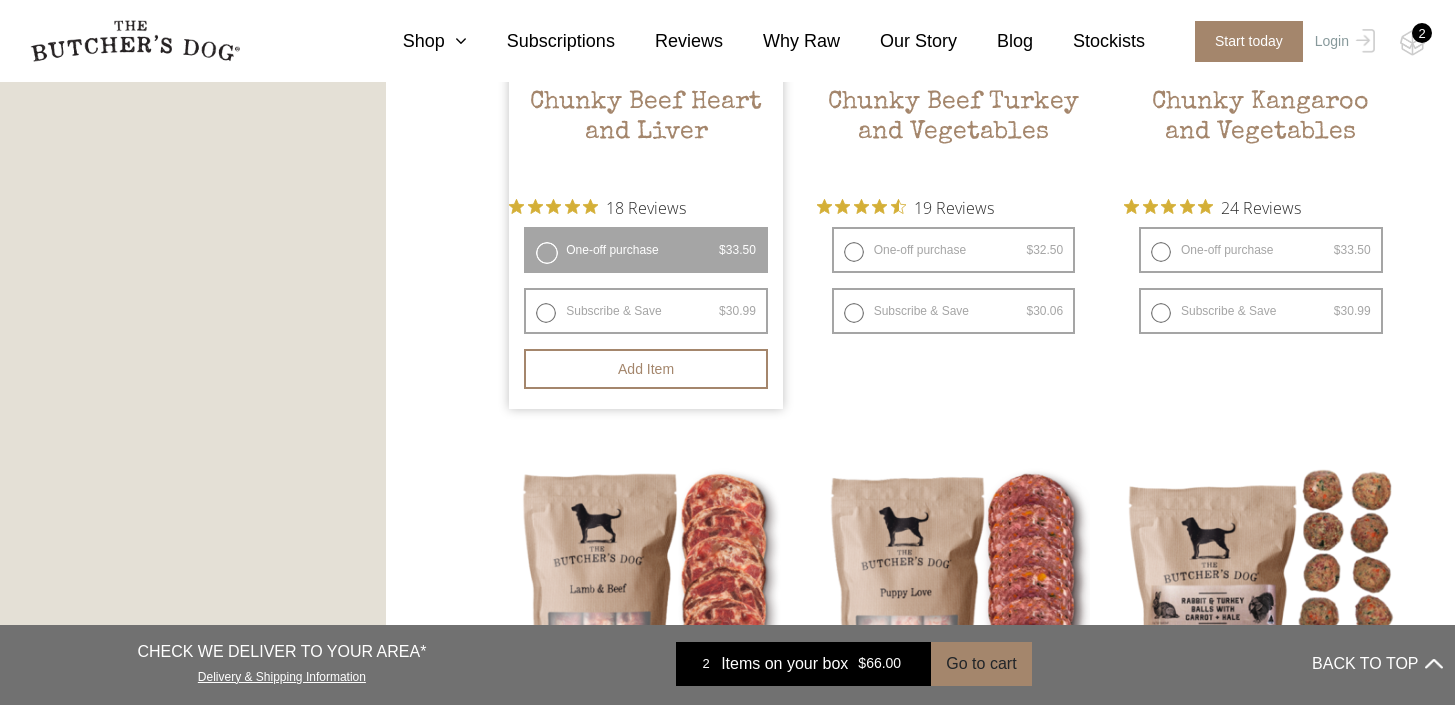 radio on "false" 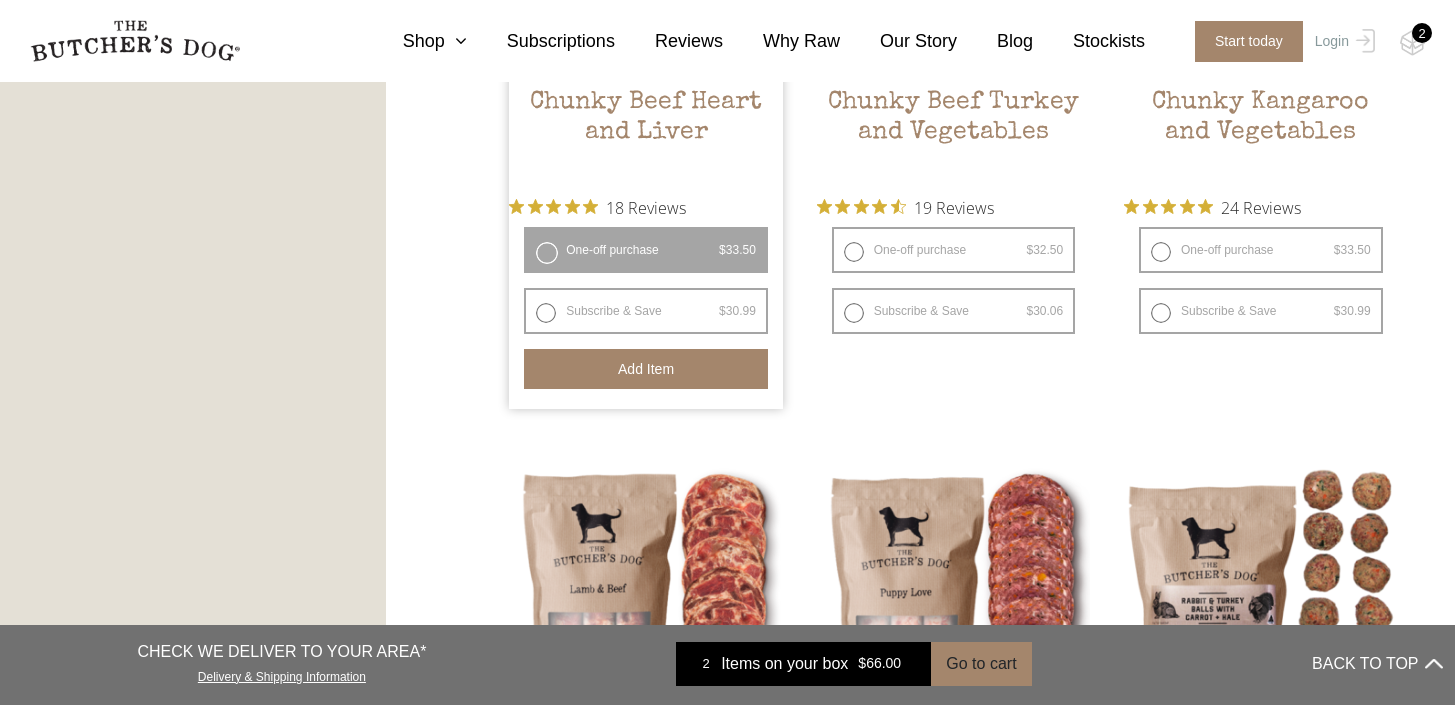 click on "Add item" at bounding box center (646, 369) 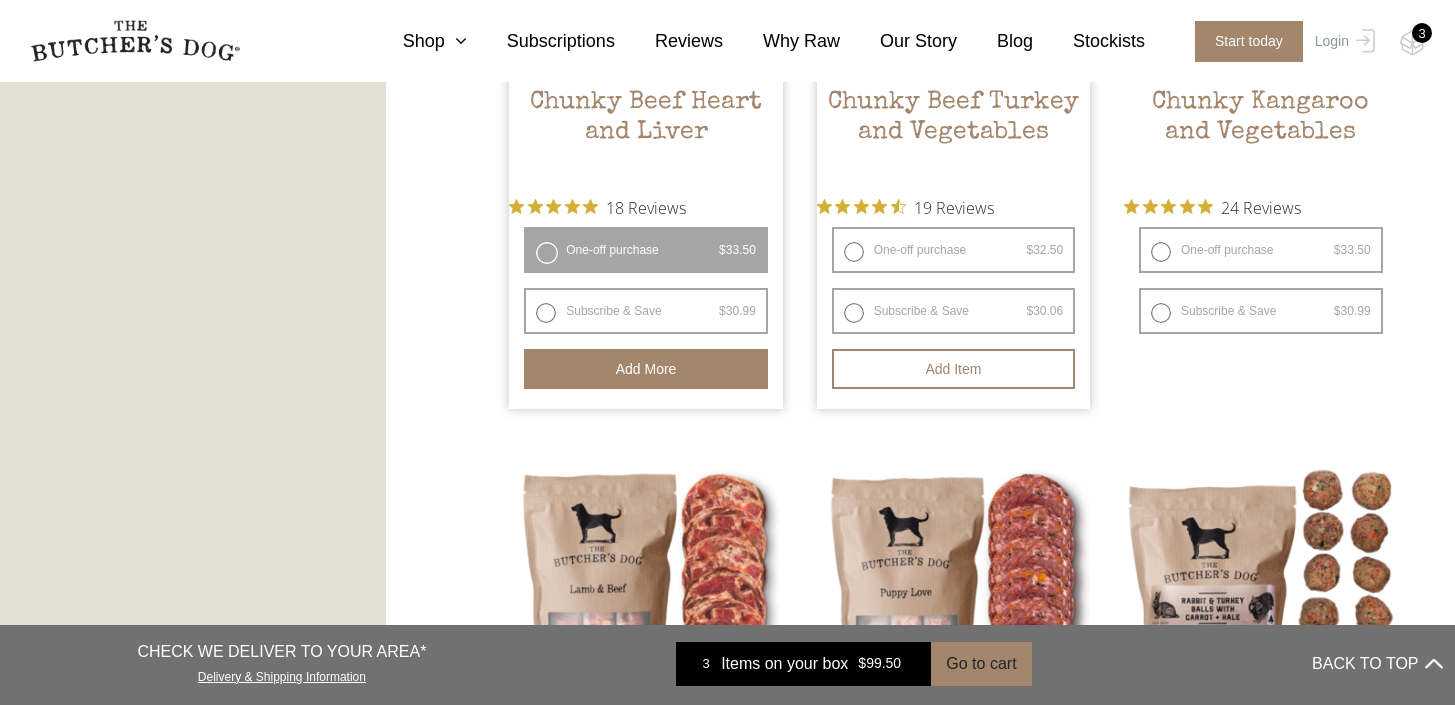 click on "One-off purchase  $ 32.50   —  or subscribe and save    7.5%" at bounding box center [954, 250] 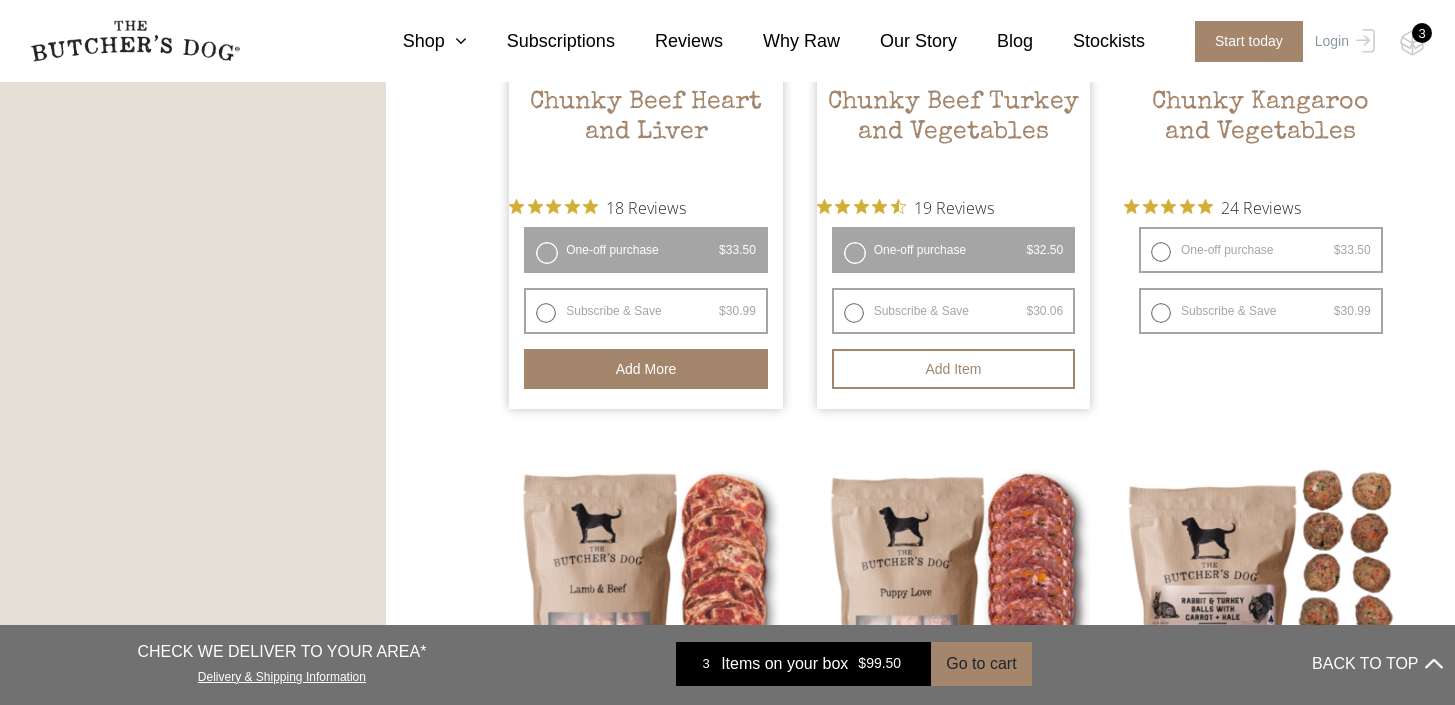 radio on "false" 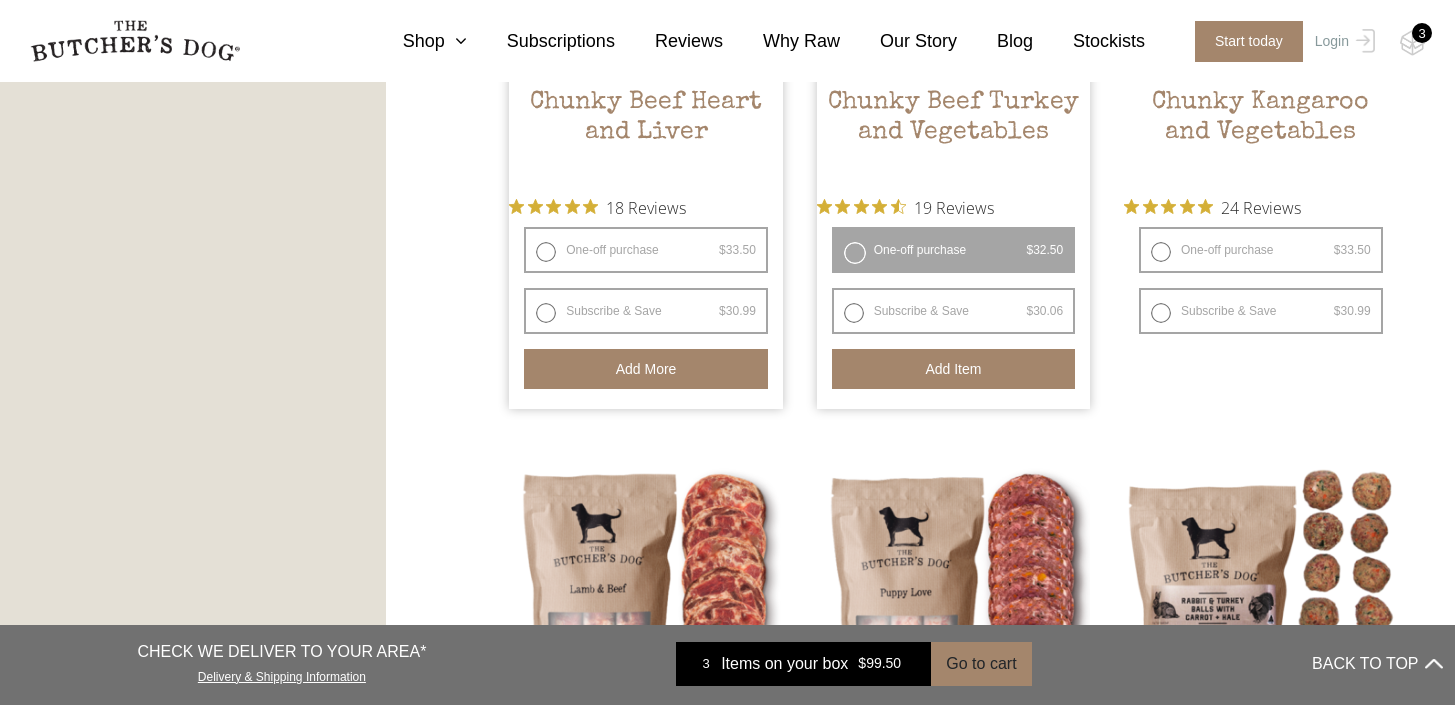 click on "Add item" at bounding box center (954, 369) 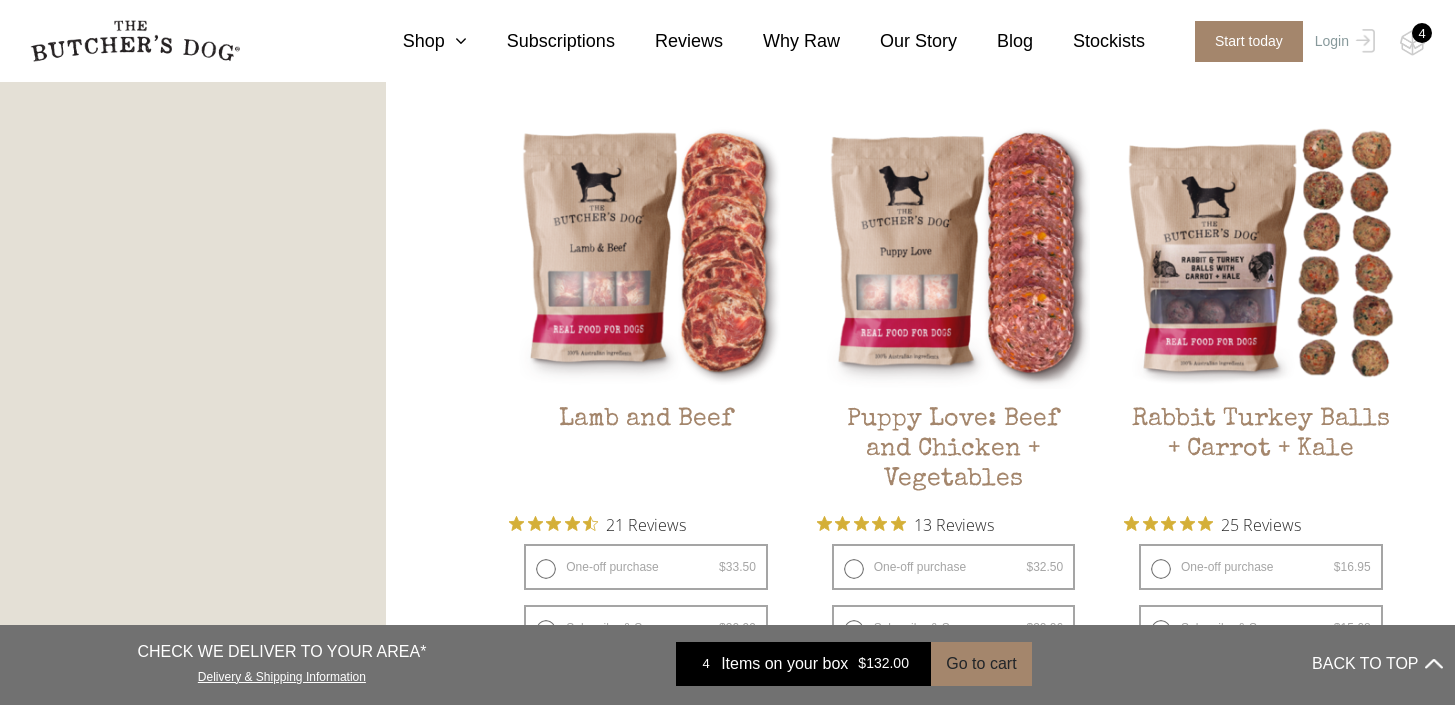 scroll, scrollTop: 1843, scrollLeft: 0, axis: vertical 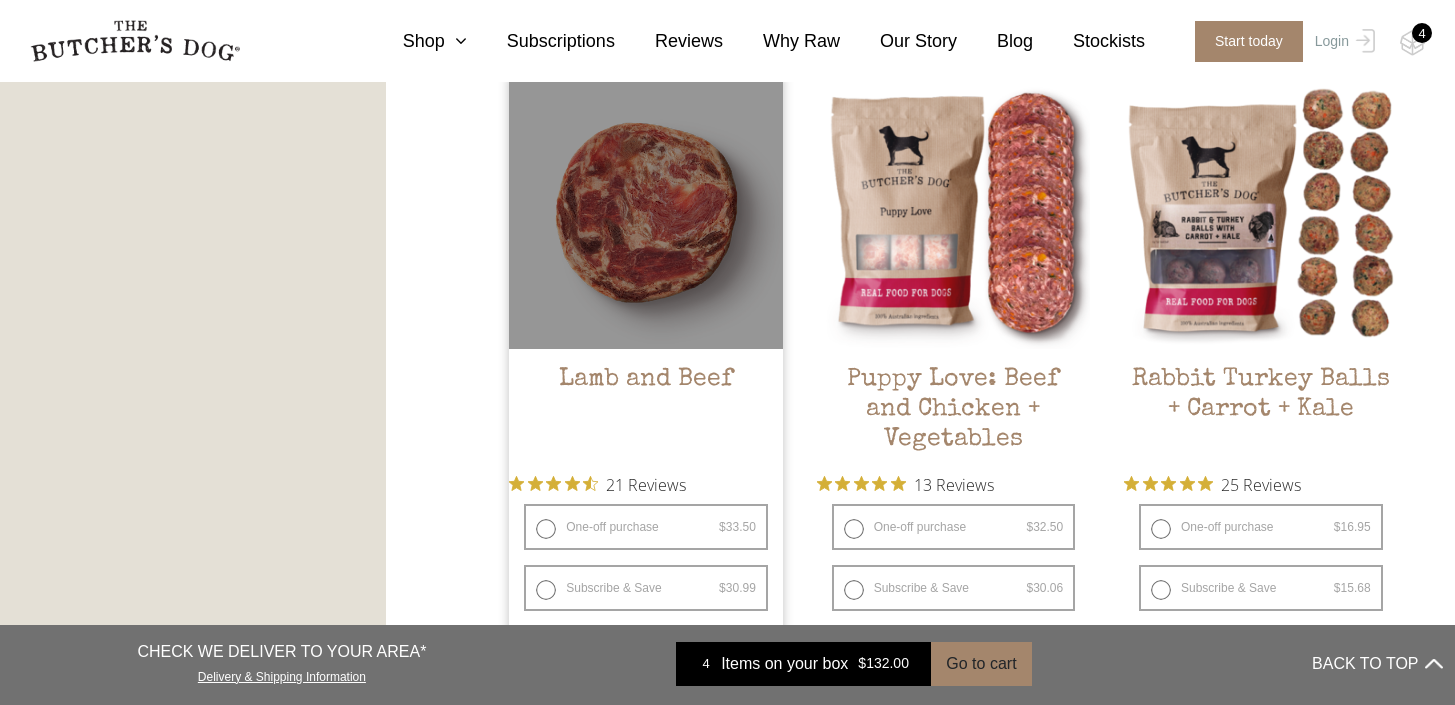 click on "One-off purchase  $ 33.50   —  or subscribe and save    7.5%" at bounding box center (646, 527) 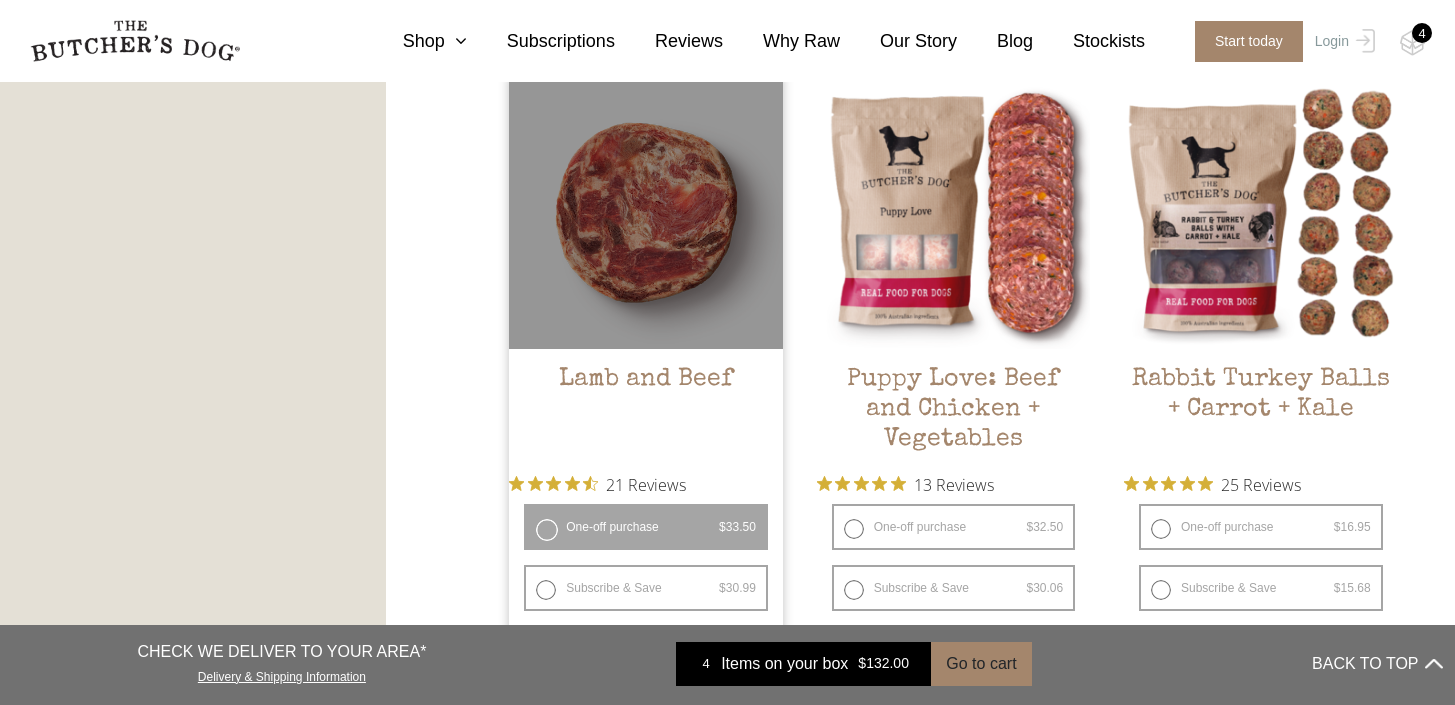 radio on "false" 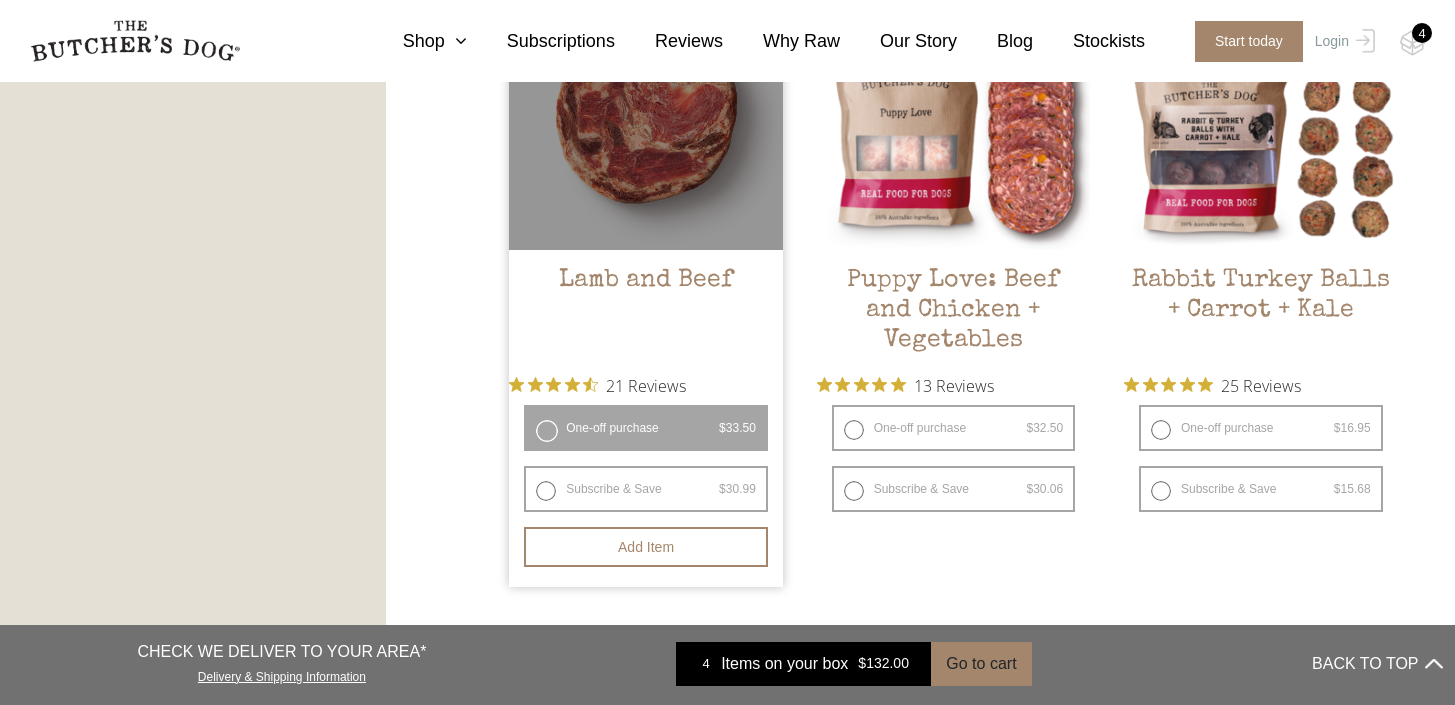 scroll, scrollTop: 2119, scrollLeft: 0, axis: vertical 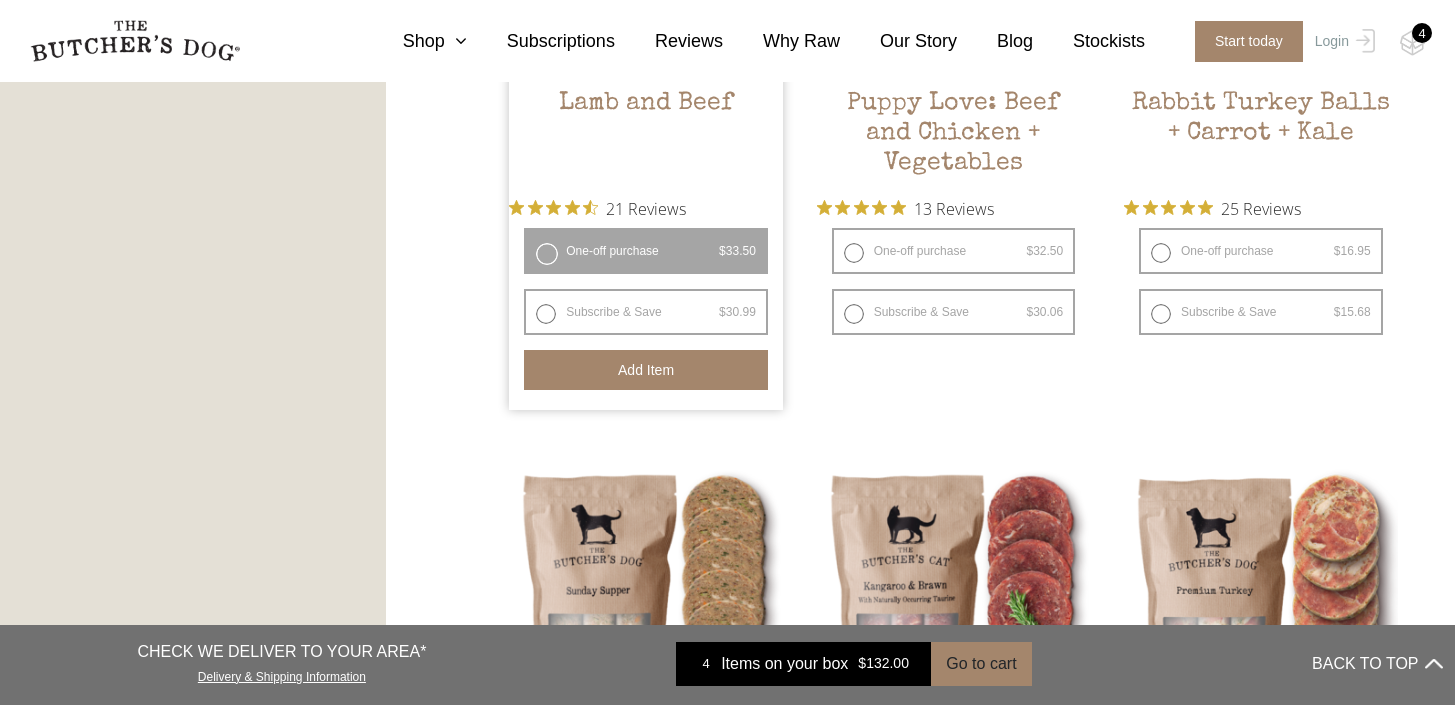 click on "Add item" at bounding box center (646, 370) 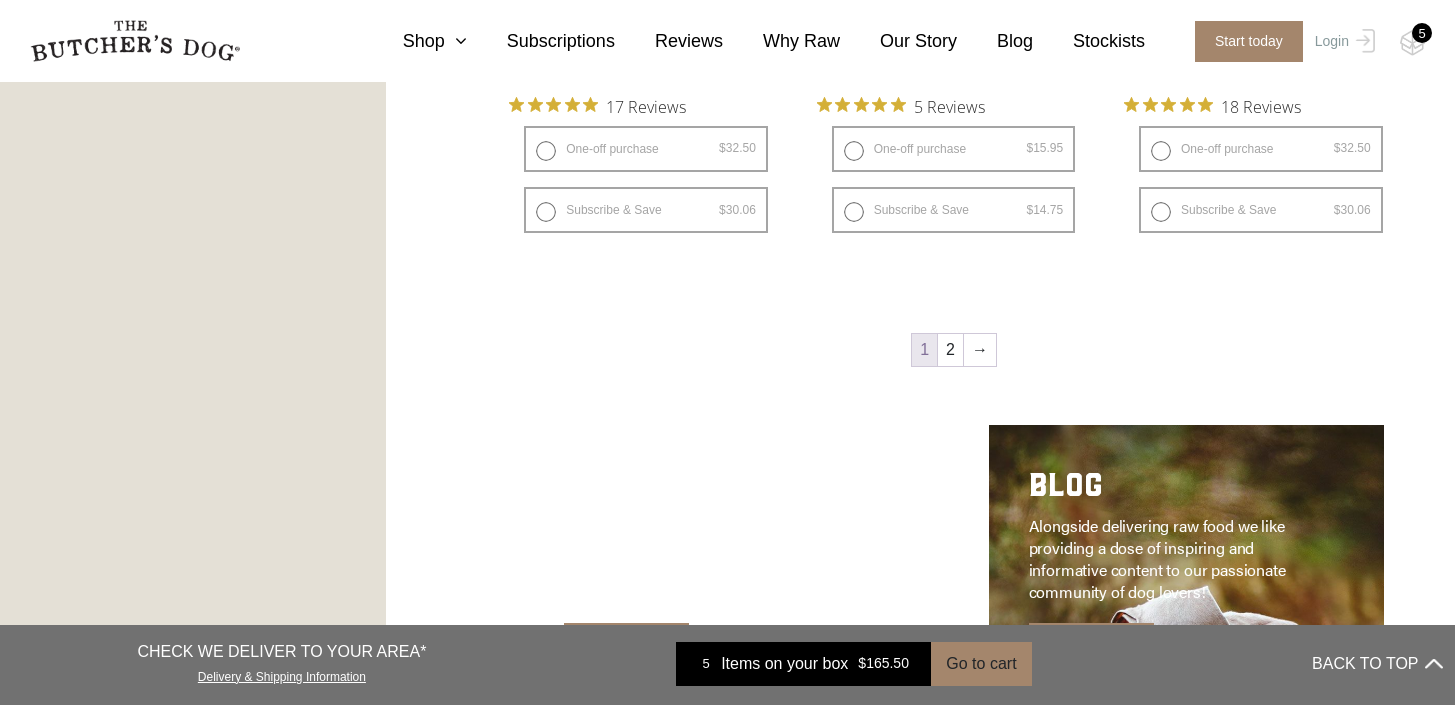 scroll, scrollTop: 2883, scrollLeft: 0, axis: vertical 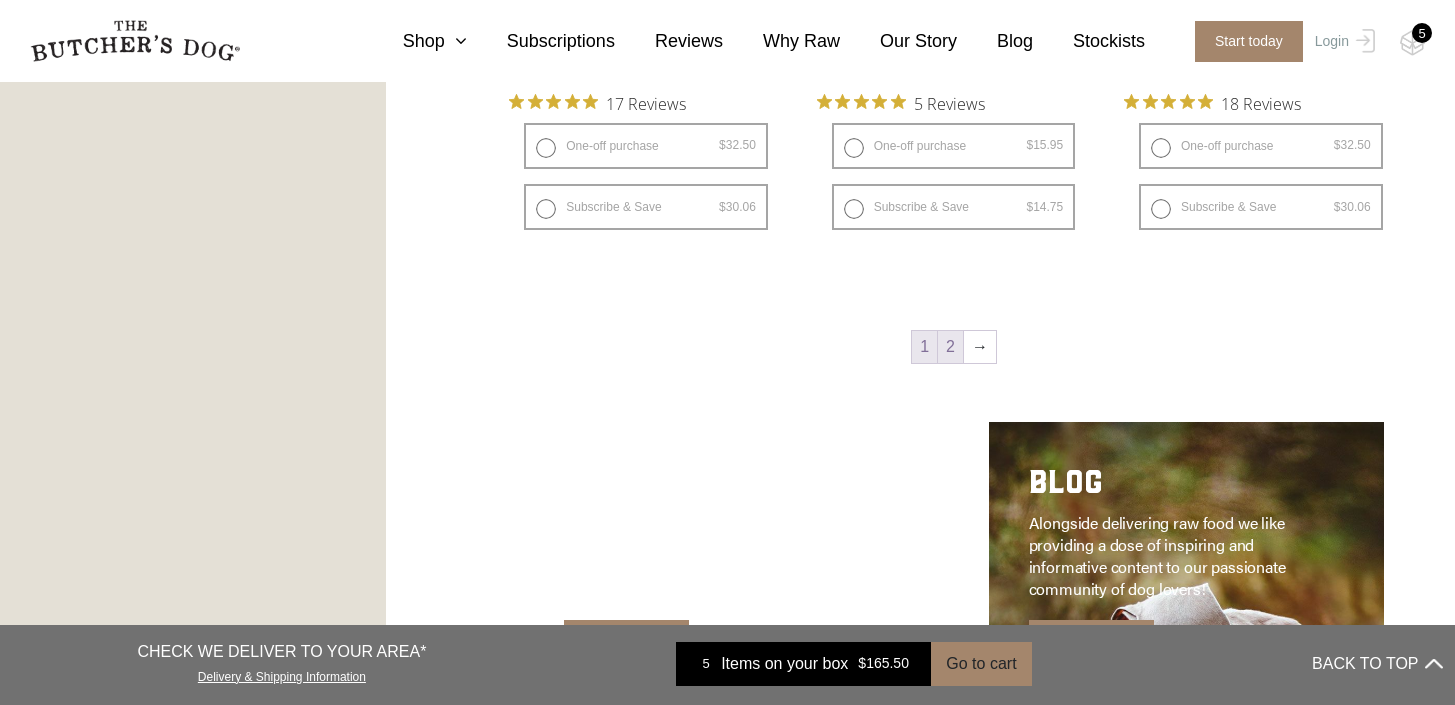 click on "2" at bounding box center [950, 347] 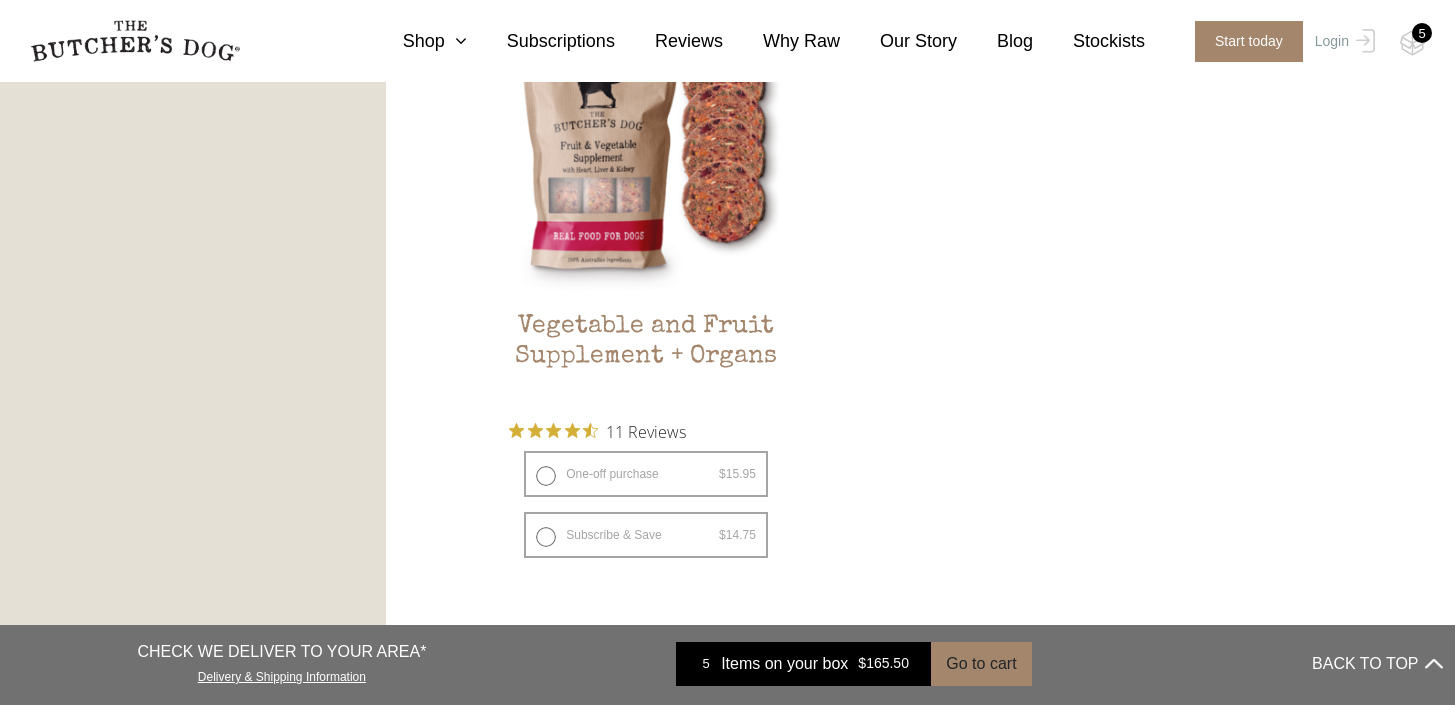 scroll, scrollTop: 290, scrollLeft: 0, axis: vertical 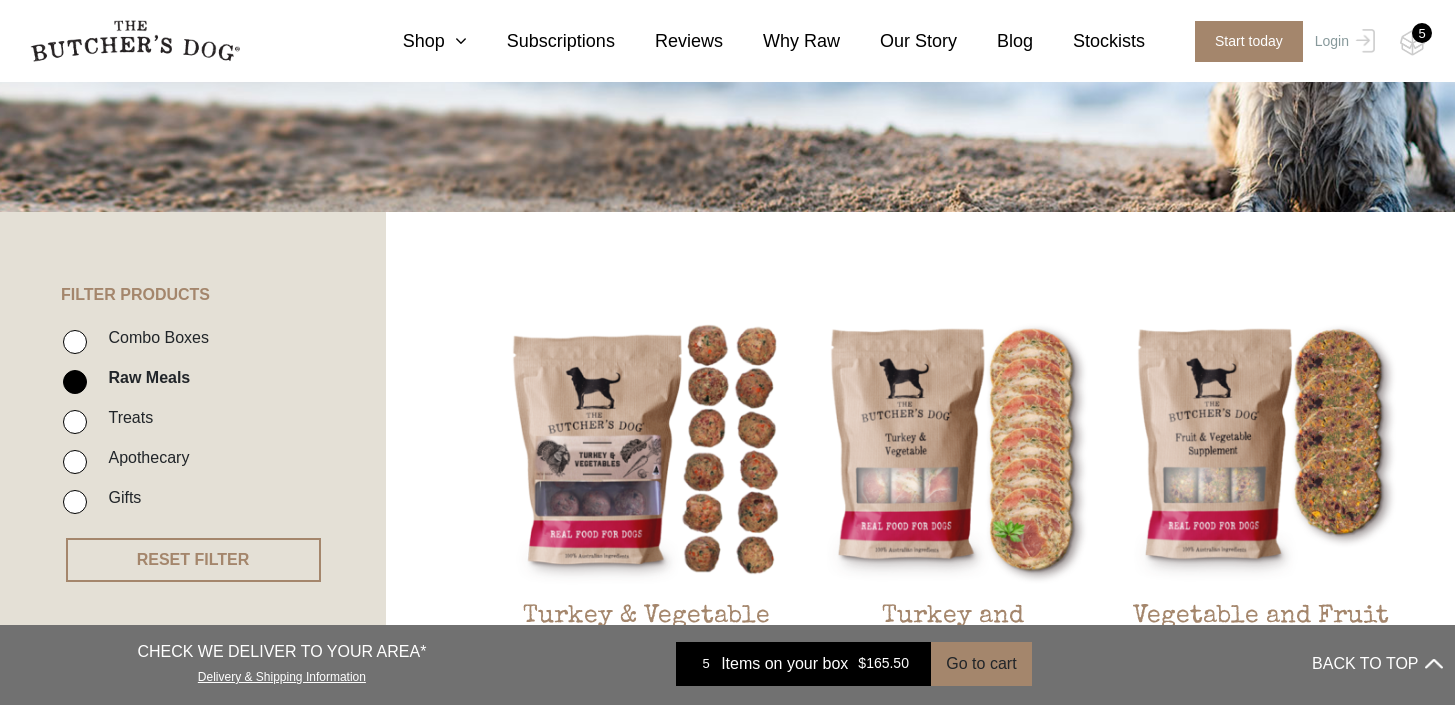 click on "Treats" at bounding box center [75, 422] 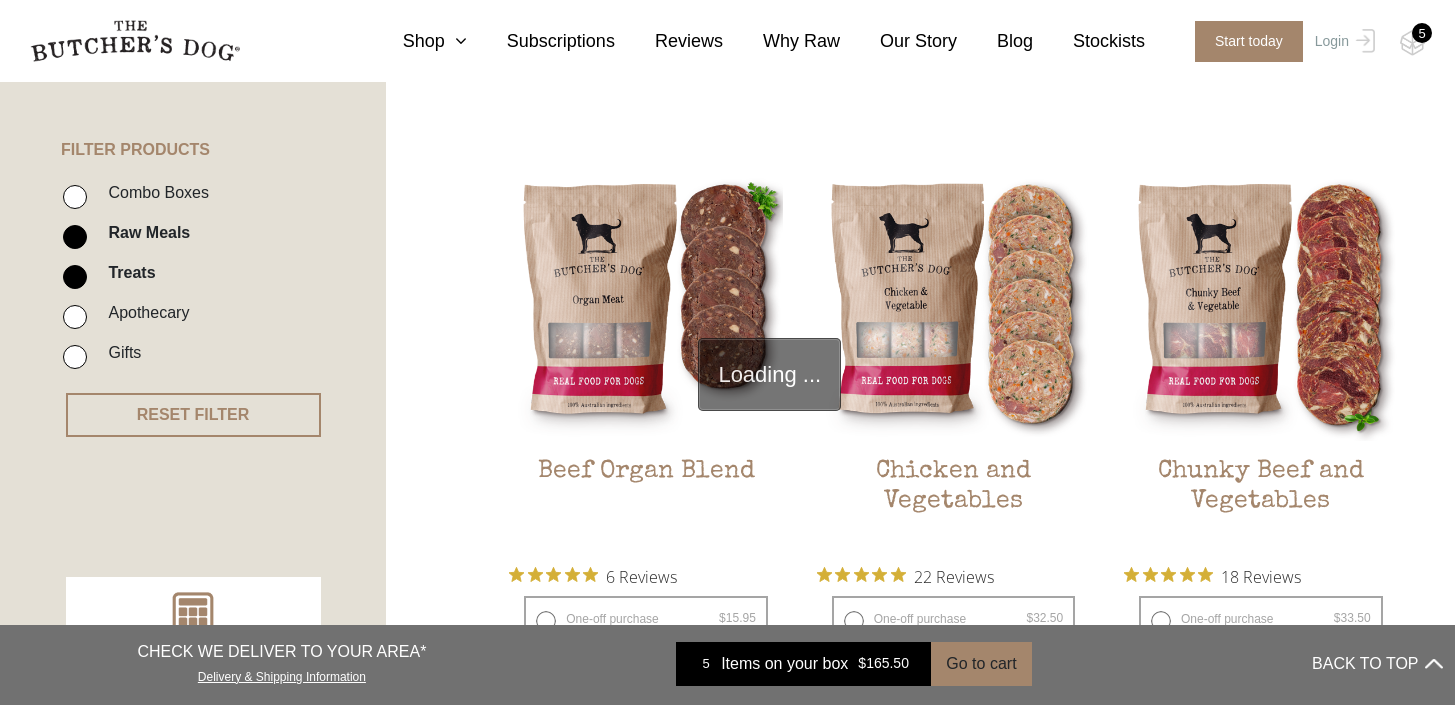 click on "FILTER PRODUCTS                                                                     -
Combo Boxes
Raw Meals
Treats
Apothecary
Gifts" at bounding box center [193, 225] 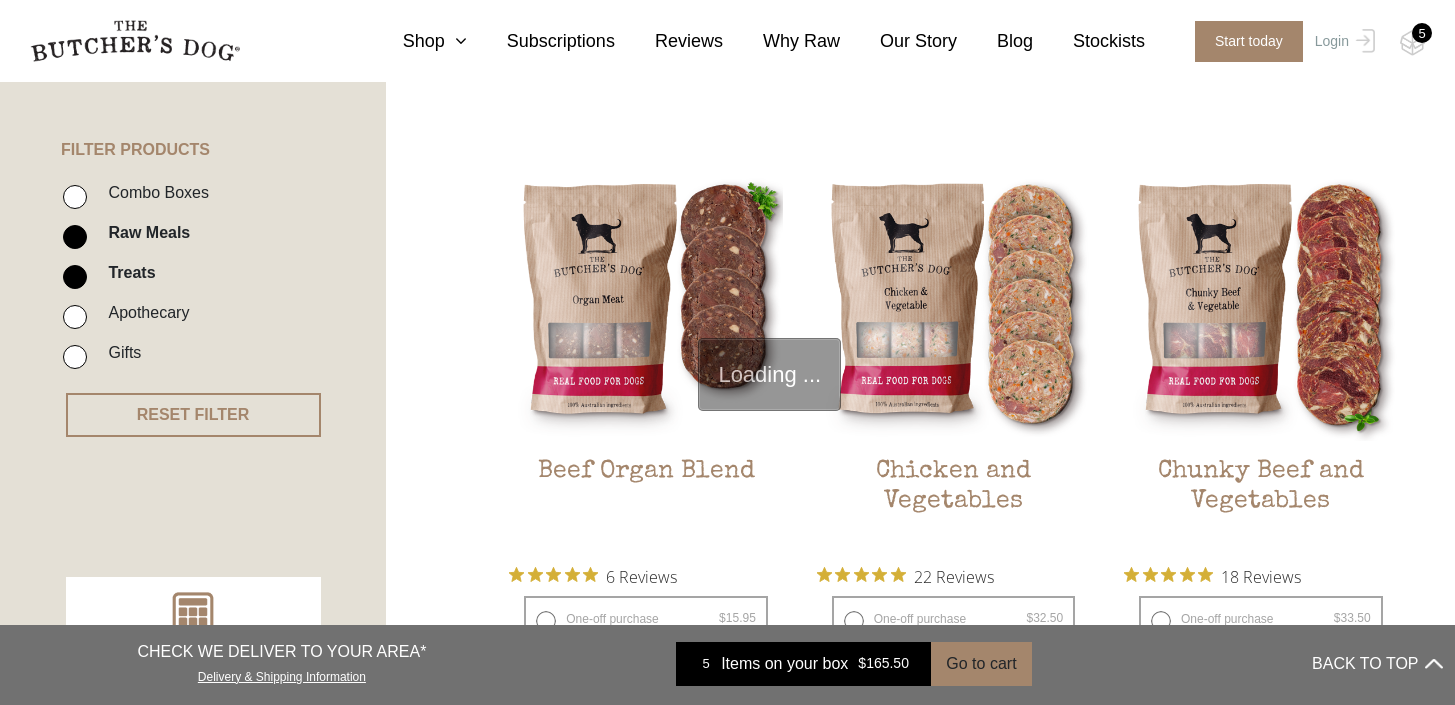 scroll, scrollTop: 452, scrollLeft: 0, axis: vertical 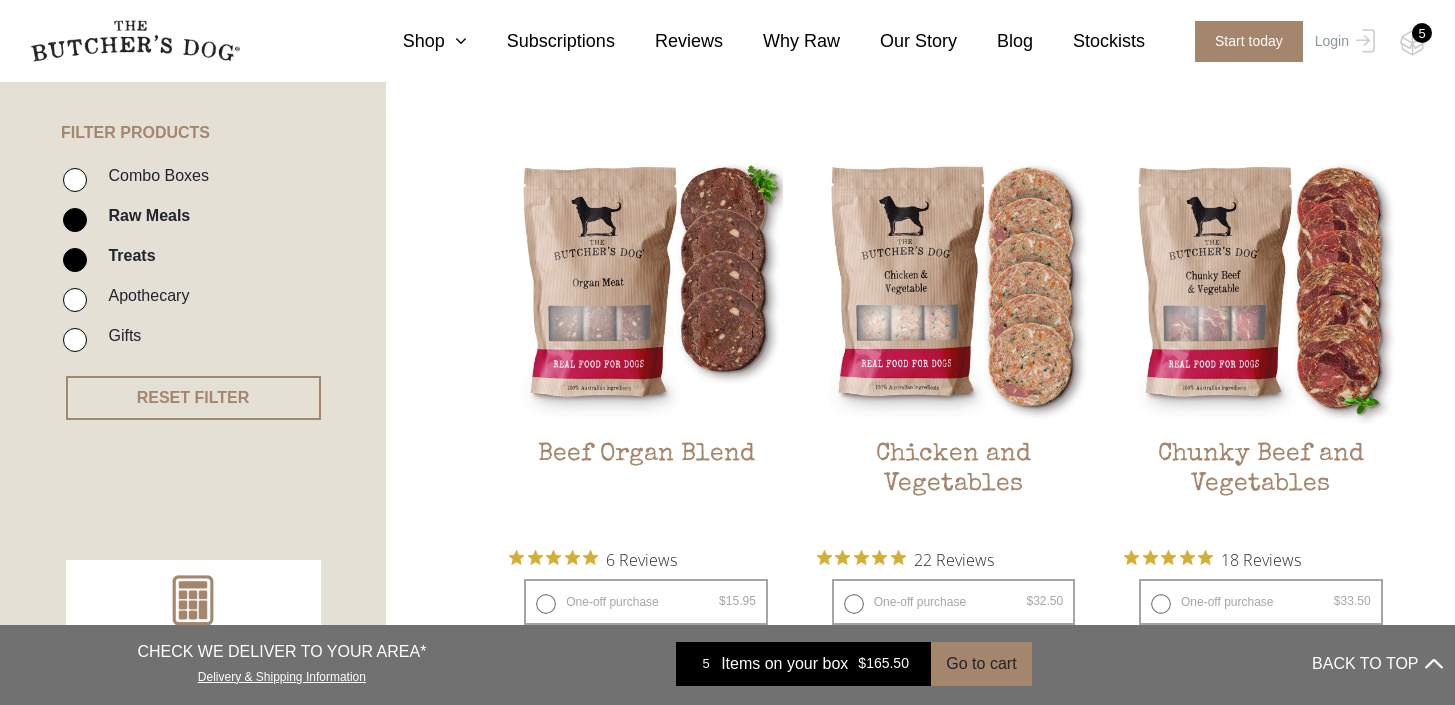 click on "Raw Meals" at bounding box center [75, 220] 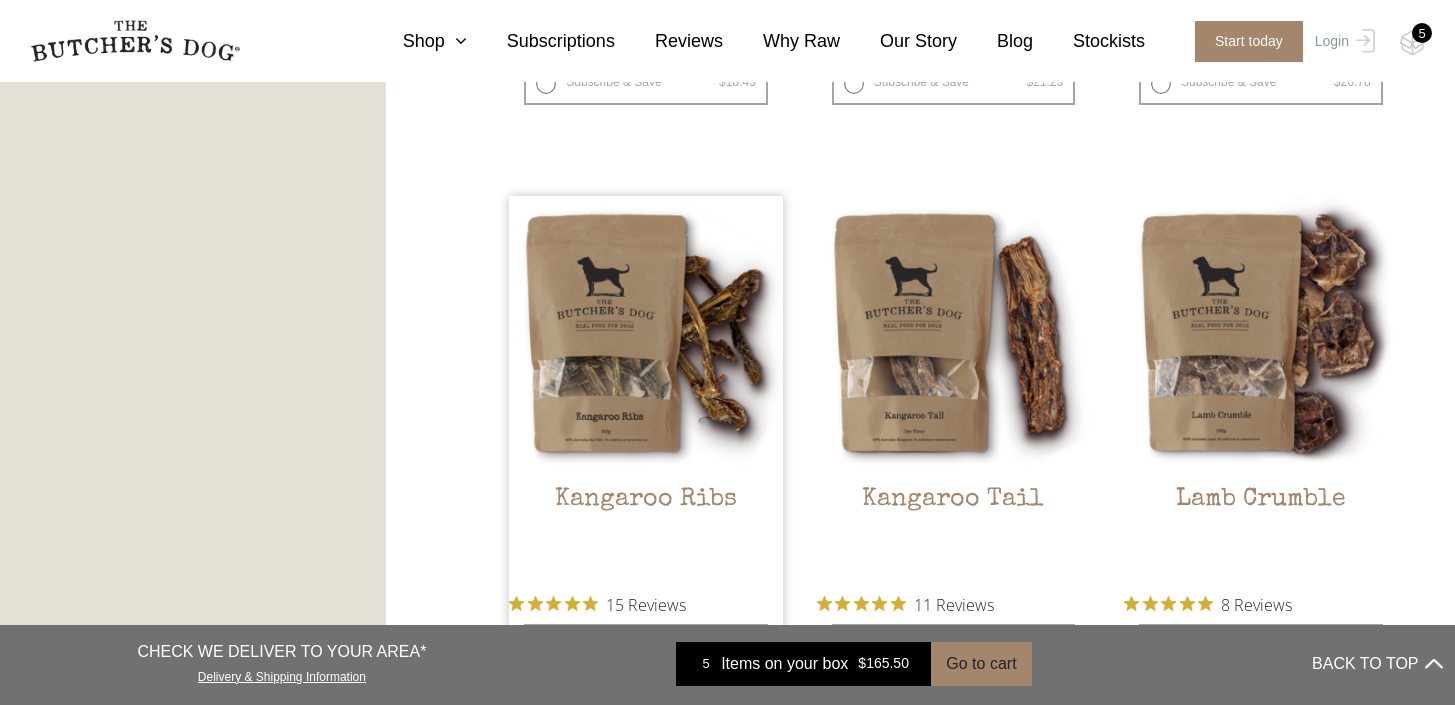 scroll, scrollTop: 1848, scrollLeft: 0, axis: vertical 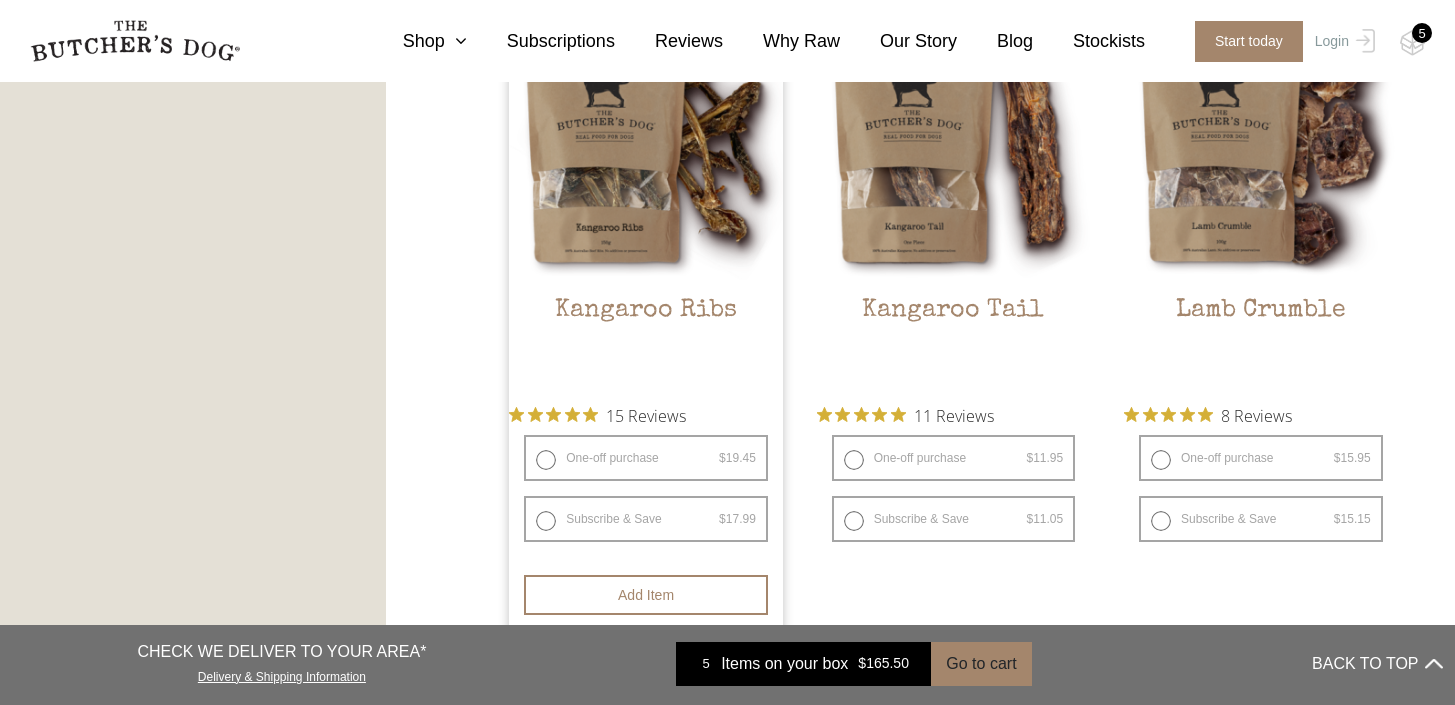 click on "One-off purchase  $ 19.45   —  or subscribe and save    7.5%" at bounding box center [646, 458] 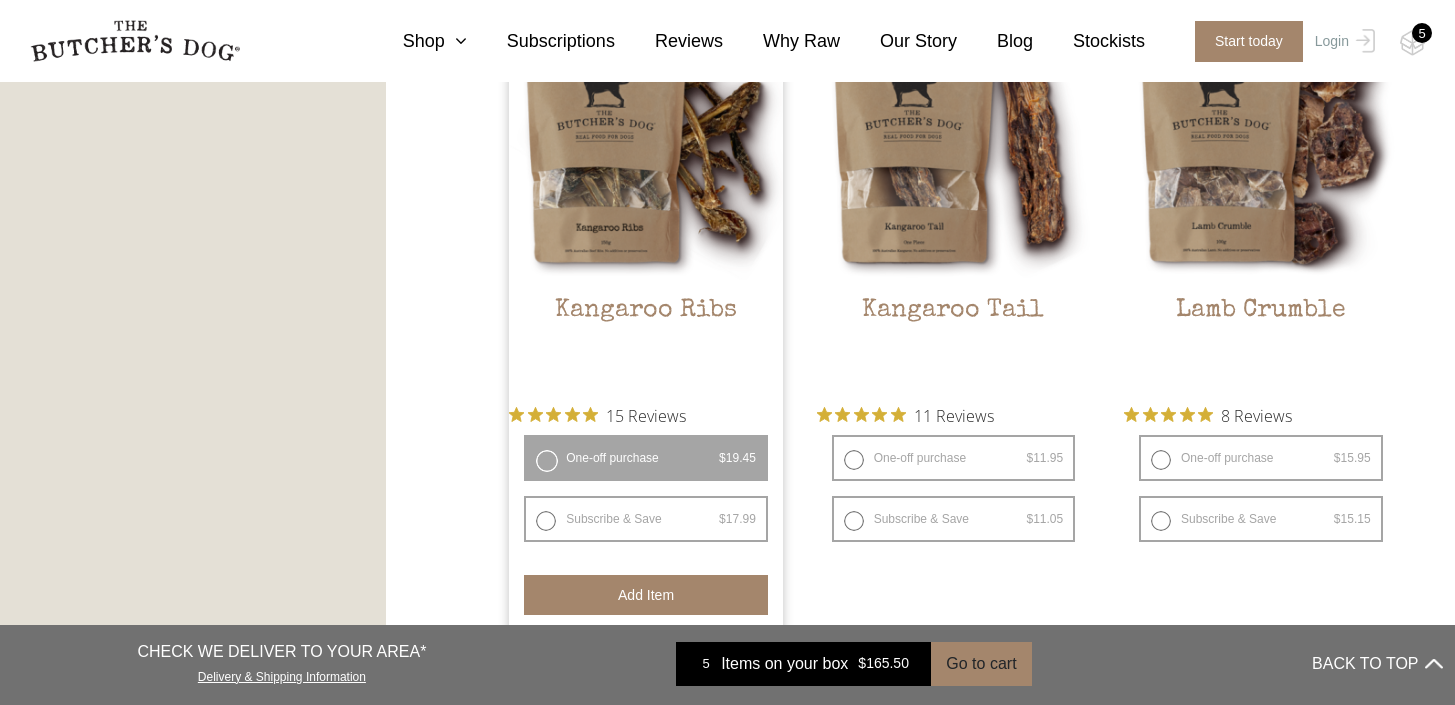 click on "Add item" at bounding box center [646, 595] 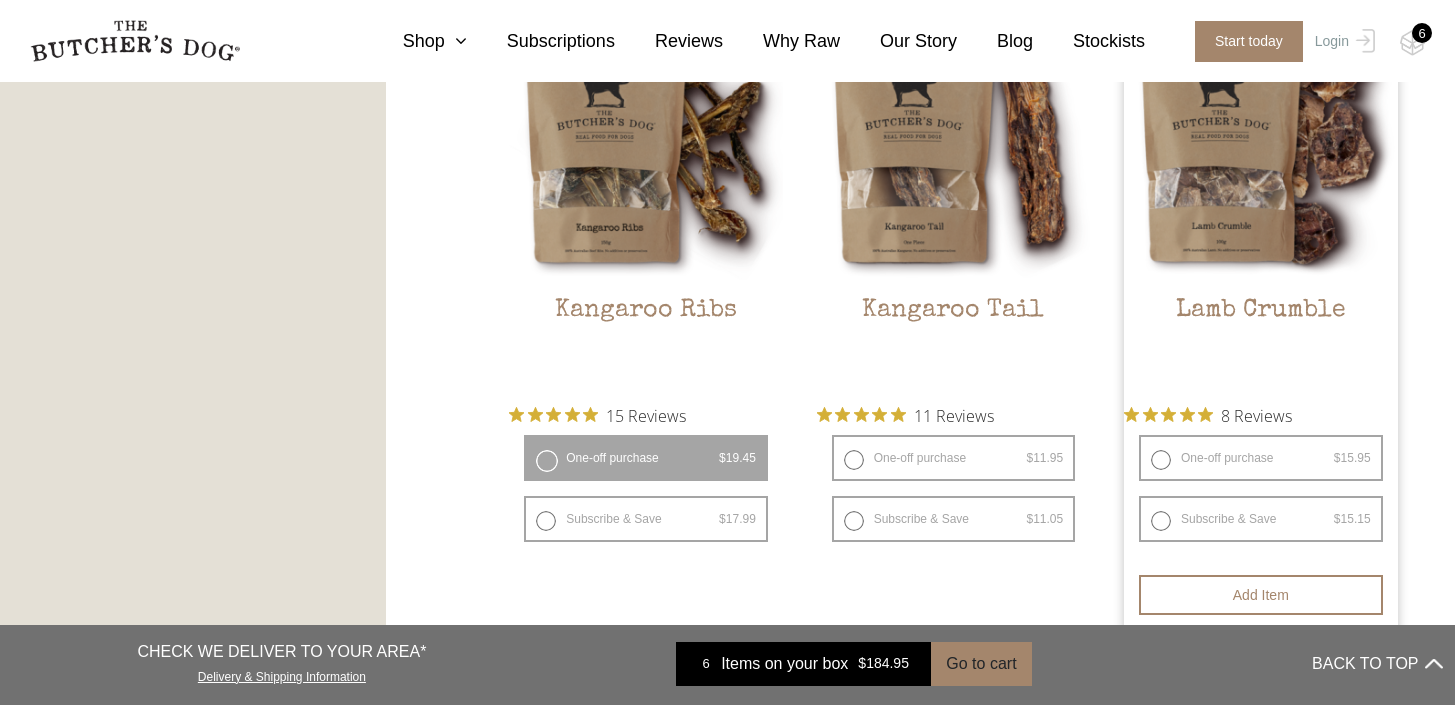 click on "One-off purchase  $ 15.95   —  or subscribe and save    5%" at bounding box center (1261, 458) 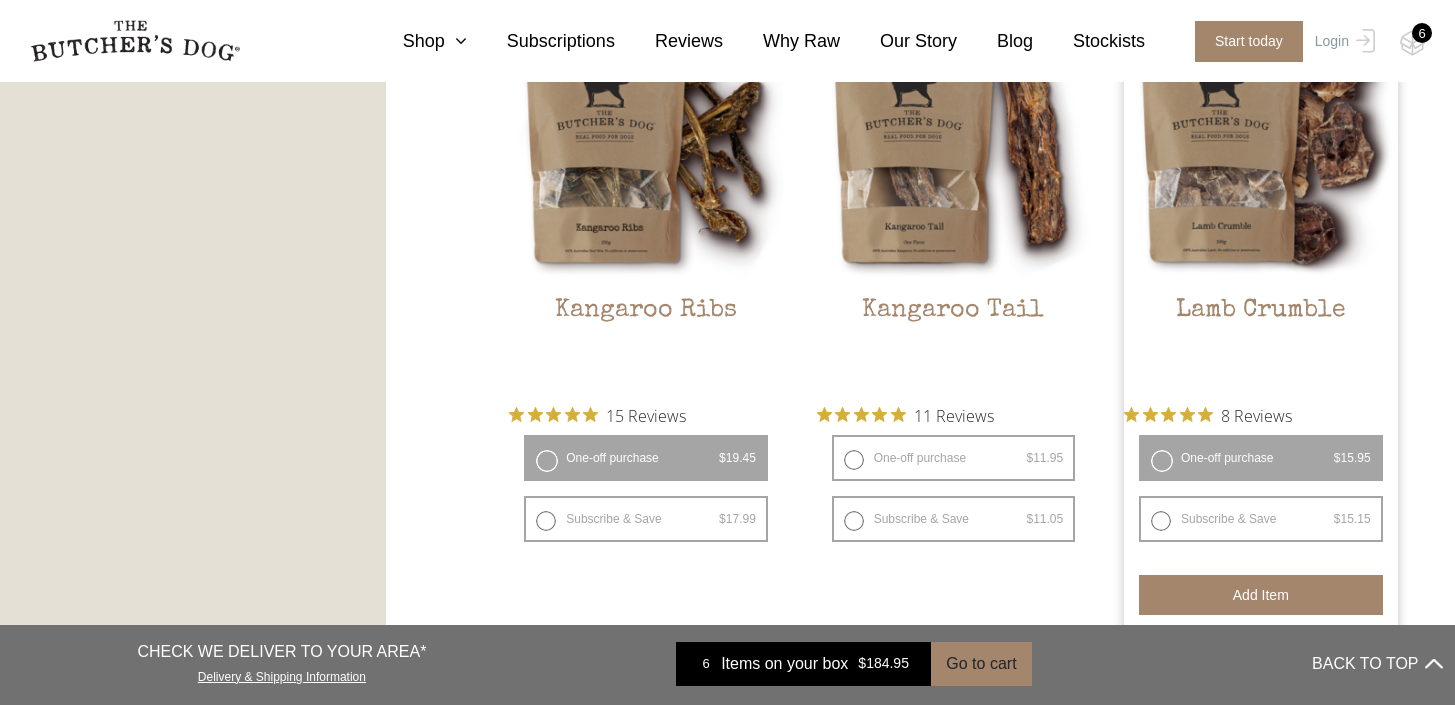 click on "Add item" at bounding box center (1261, 595) 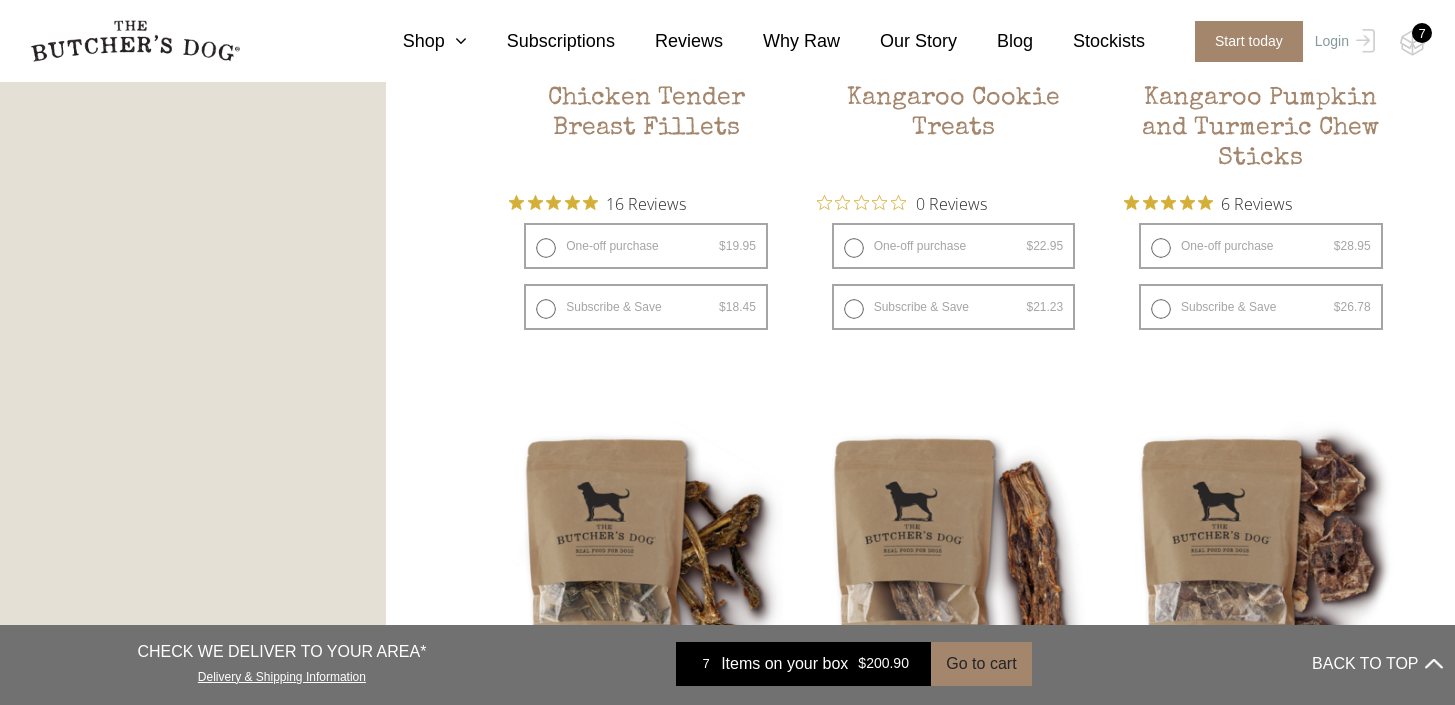 scroll, scrollTop: 906, scrollLeft: 0, axis: vertical 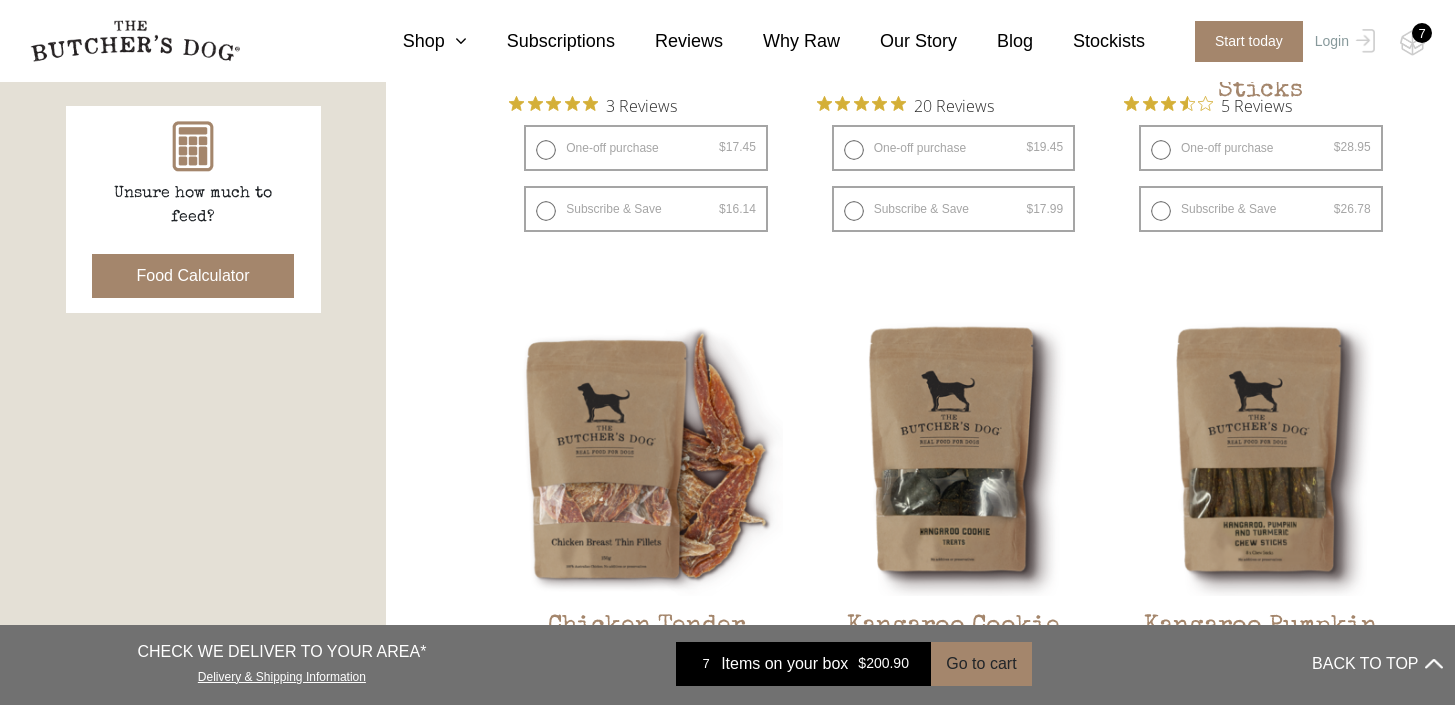 click on "0
Shop
Combo Boxes
Treats" at bounding box center [727, 41] 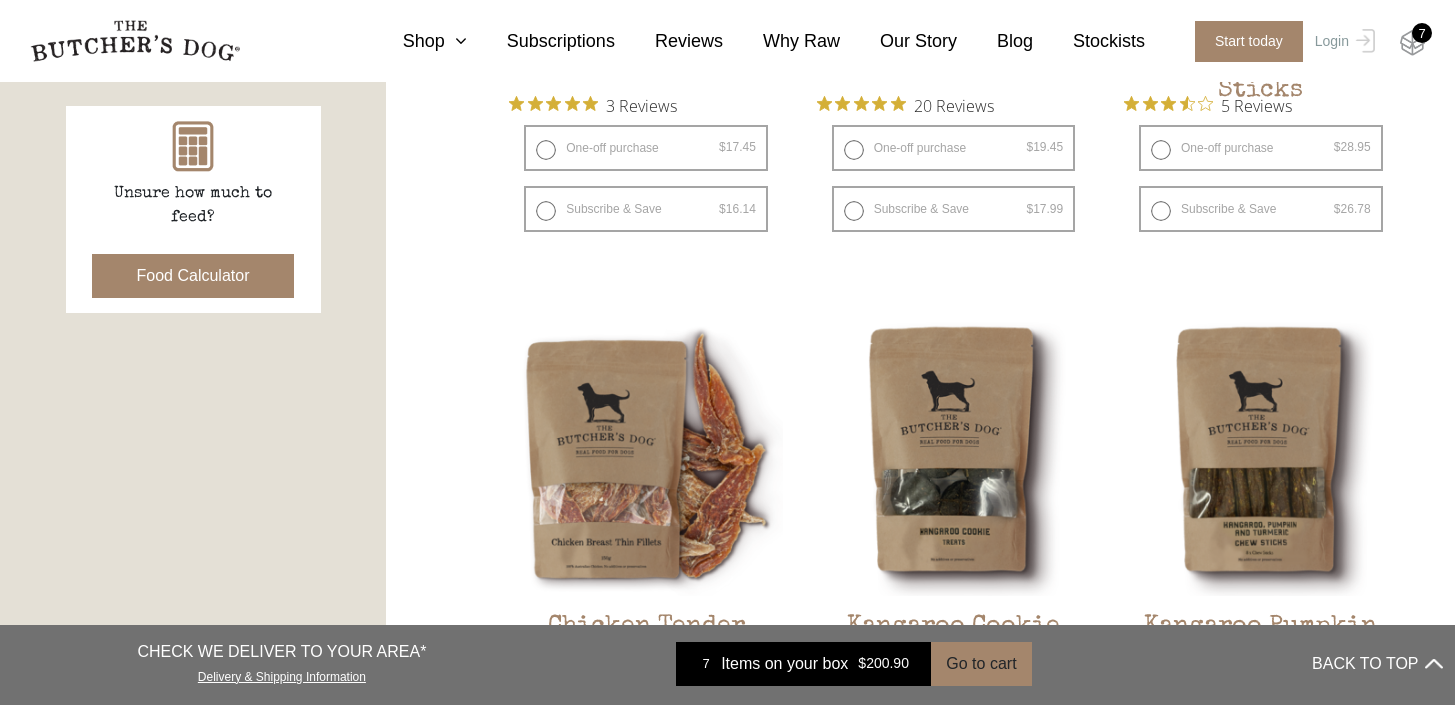 click at bounding box center (1412, 43) 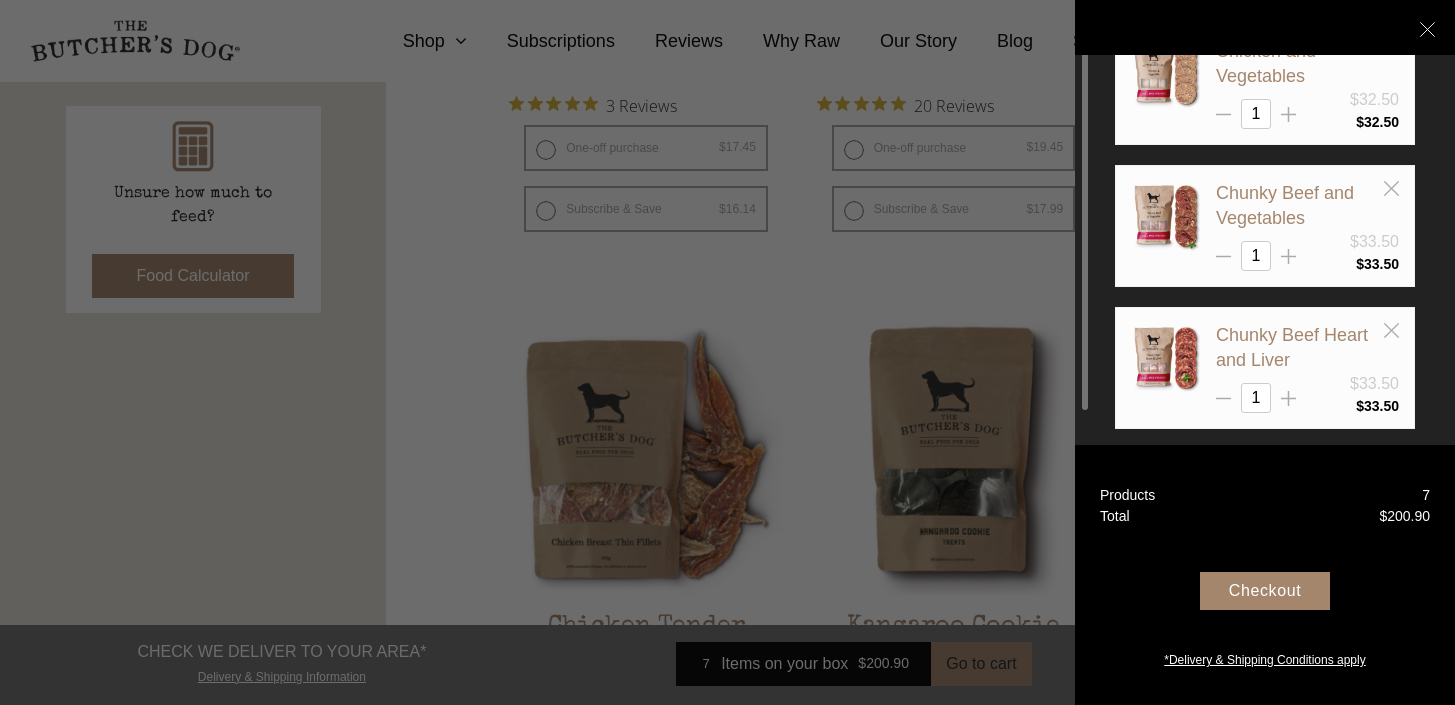 scroll, scrollTop: 0, scrollLeft: 0, axis: both 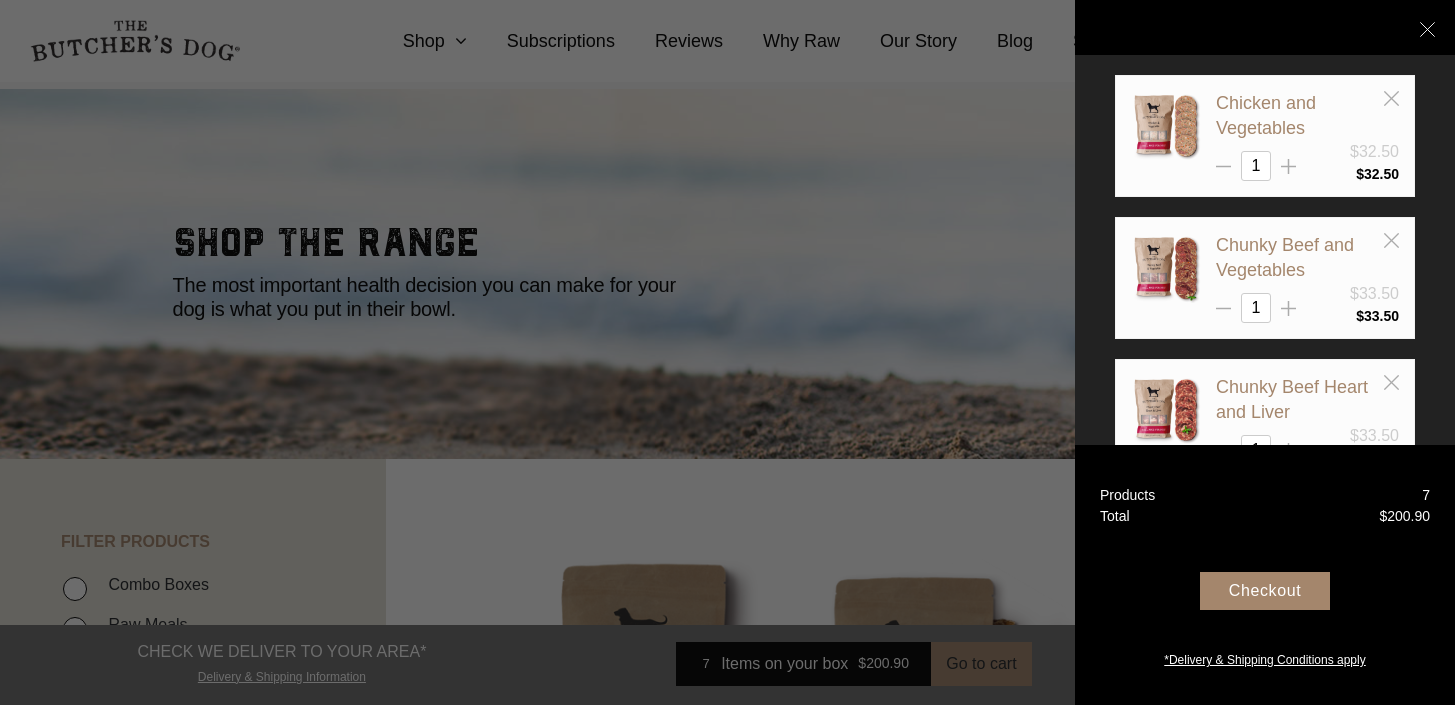 click on "Checkout" at bounding box center (1265, 591) 